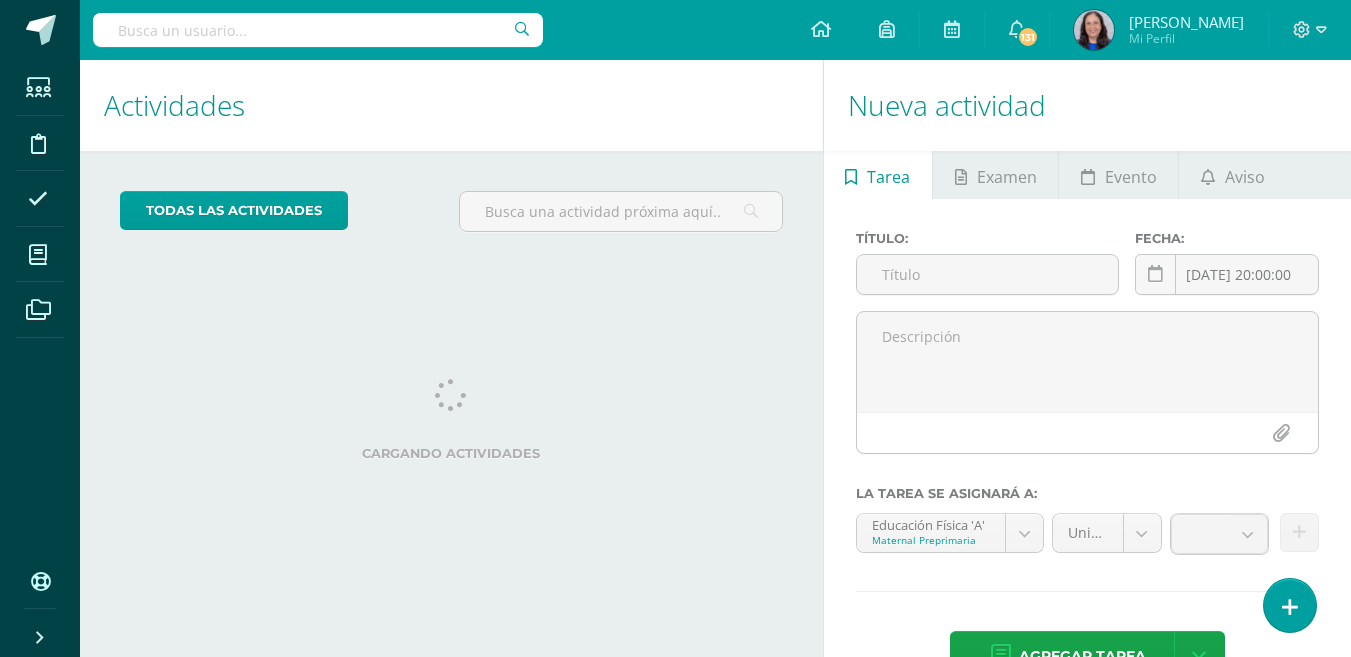 scroll, scrollTop: 0, scrollLeft: 0, axis: both 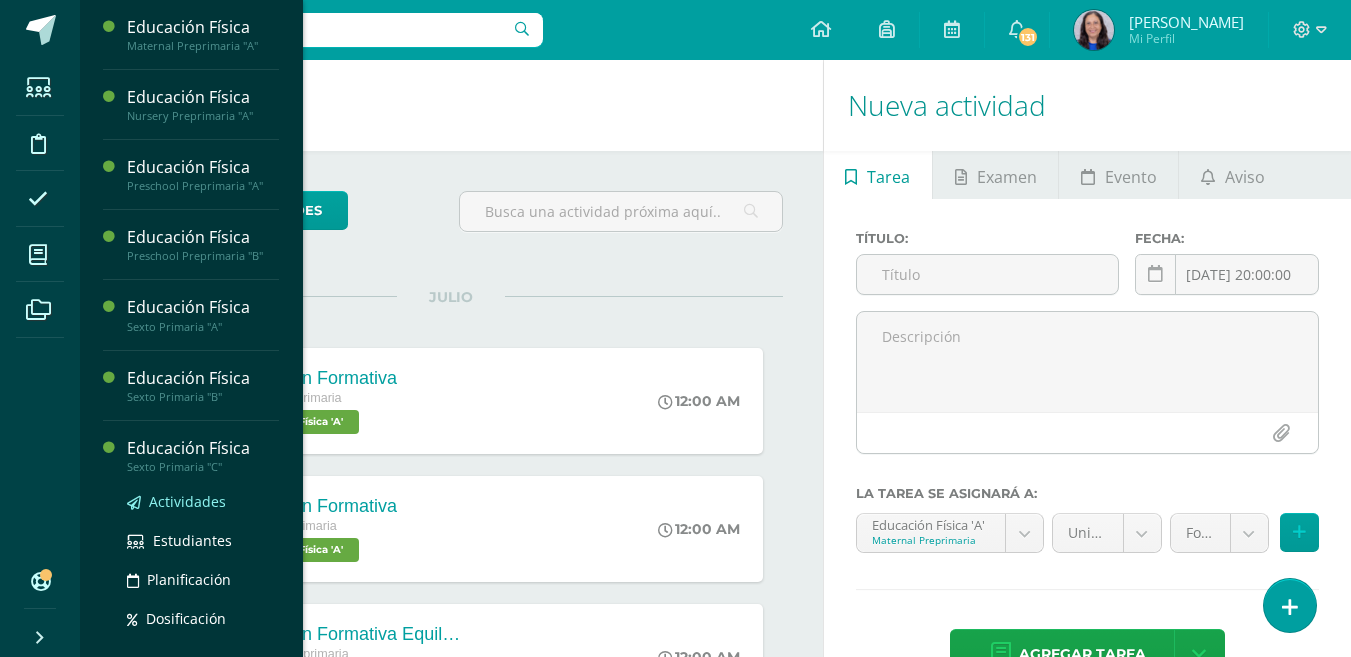 click on "Actividades" at bounding box center [187, 501] 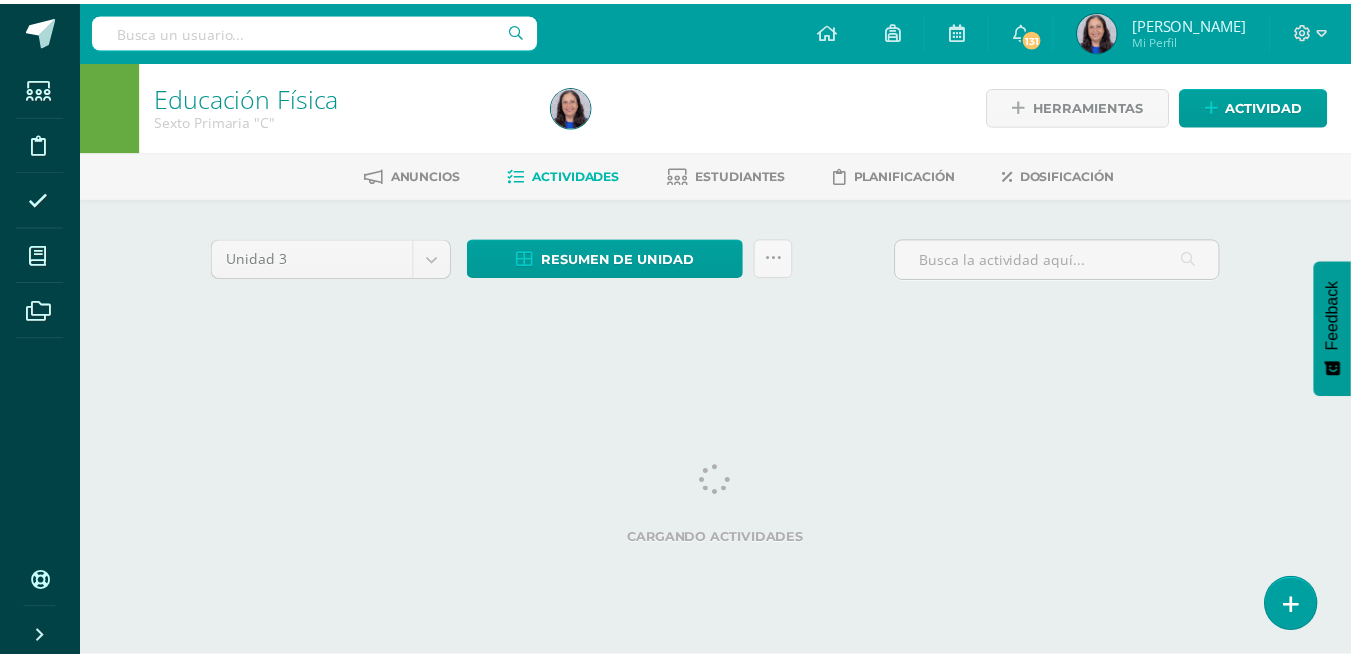 scroll, scrollTop: 0, scrollLeft: 0, axis: both 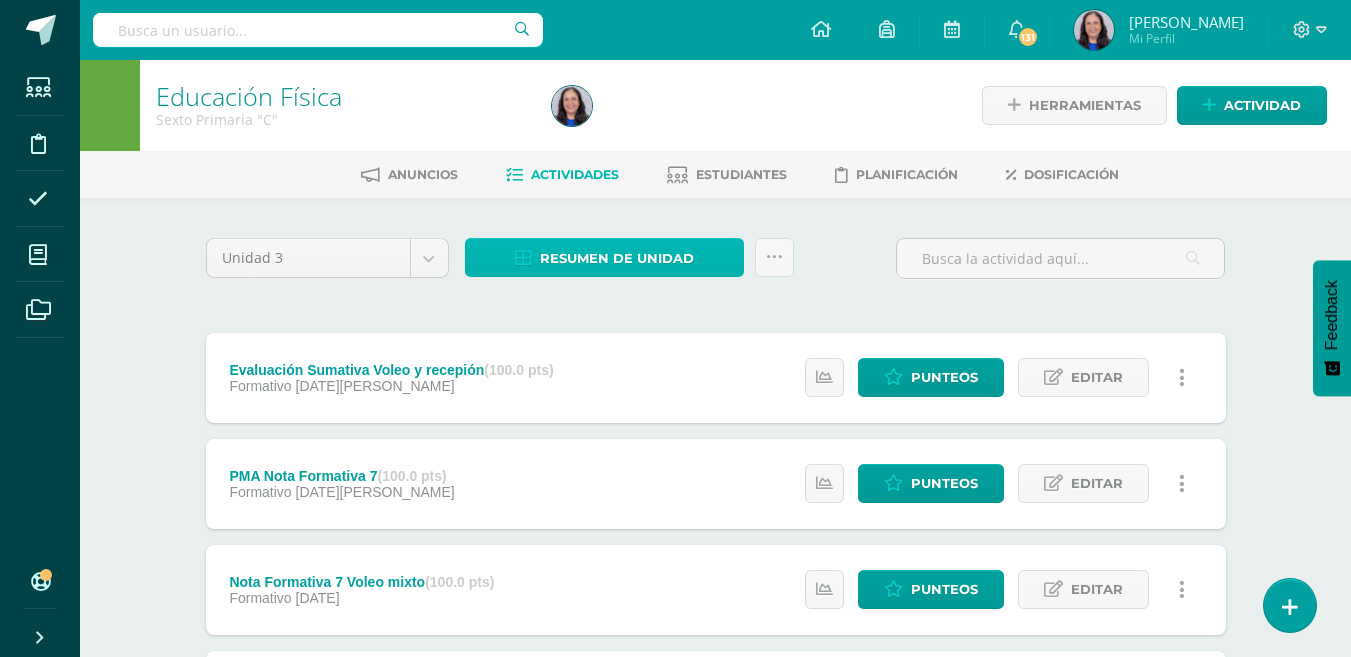 click on "Resumen de unidad" at bounding box center [617, 258] 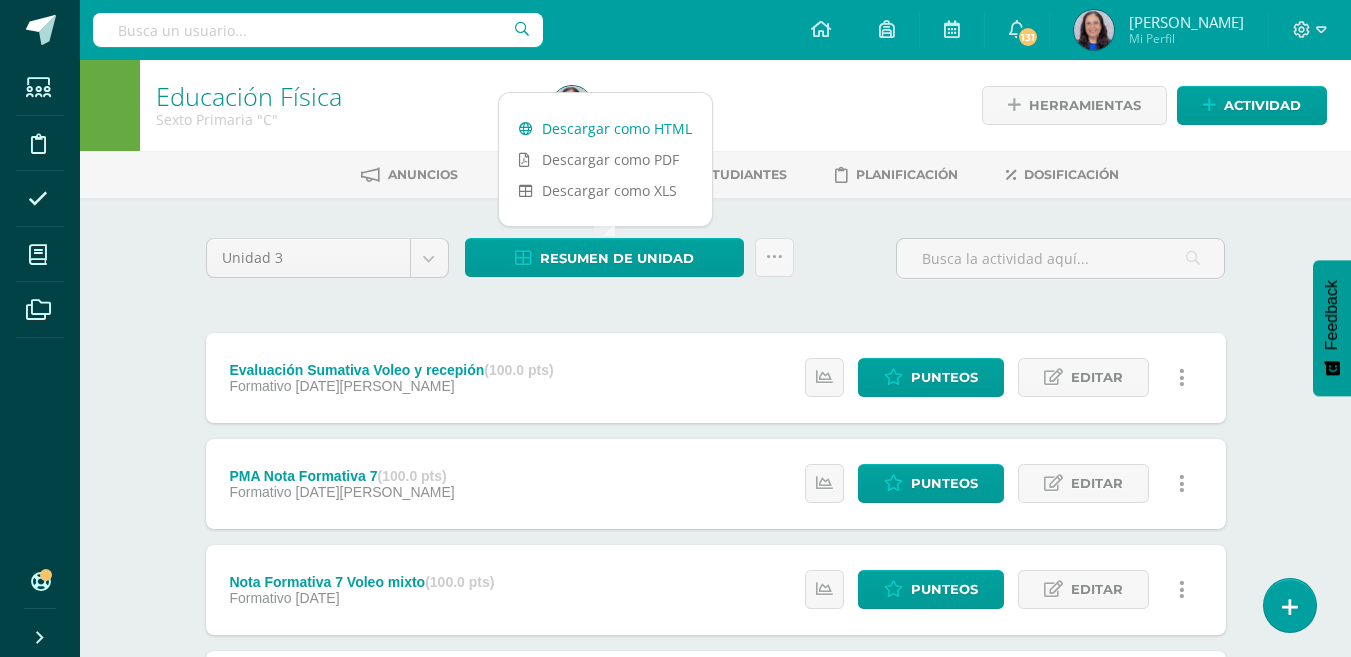 click on "Descargar como HTML" at bounding box center (605, 128) 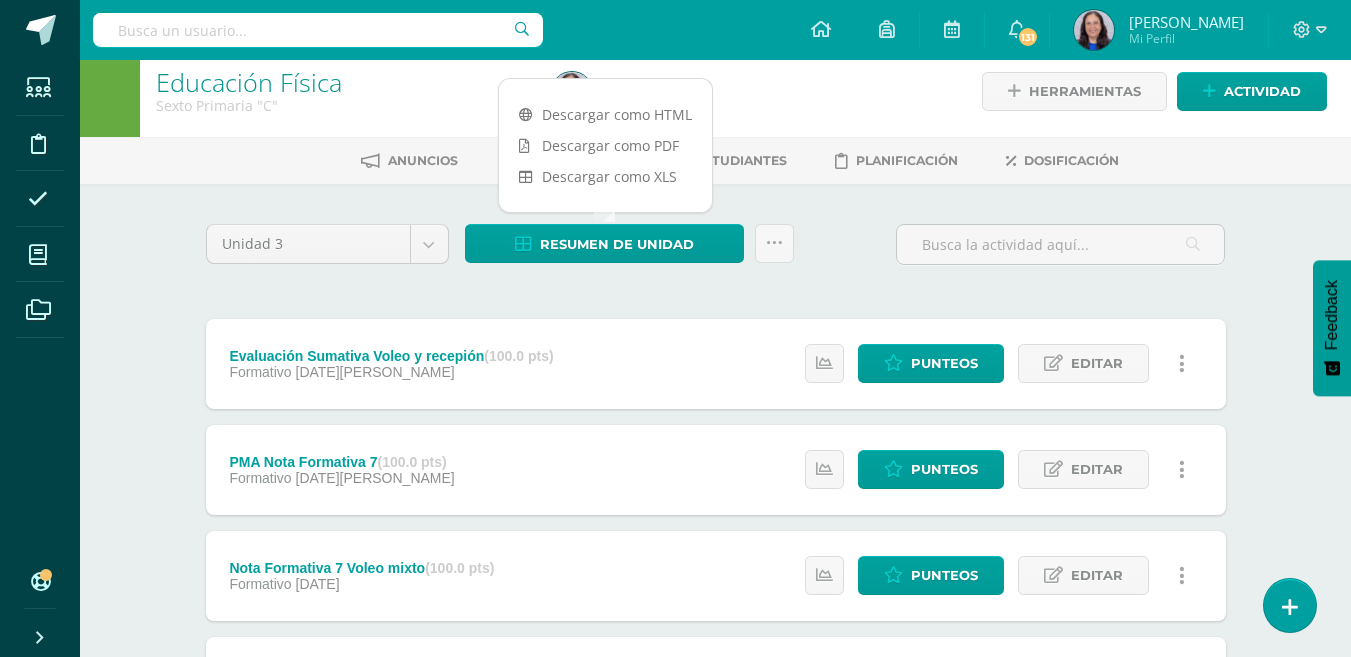 scroll, scrollTop: 0, scrollLeft: 0, axis: both 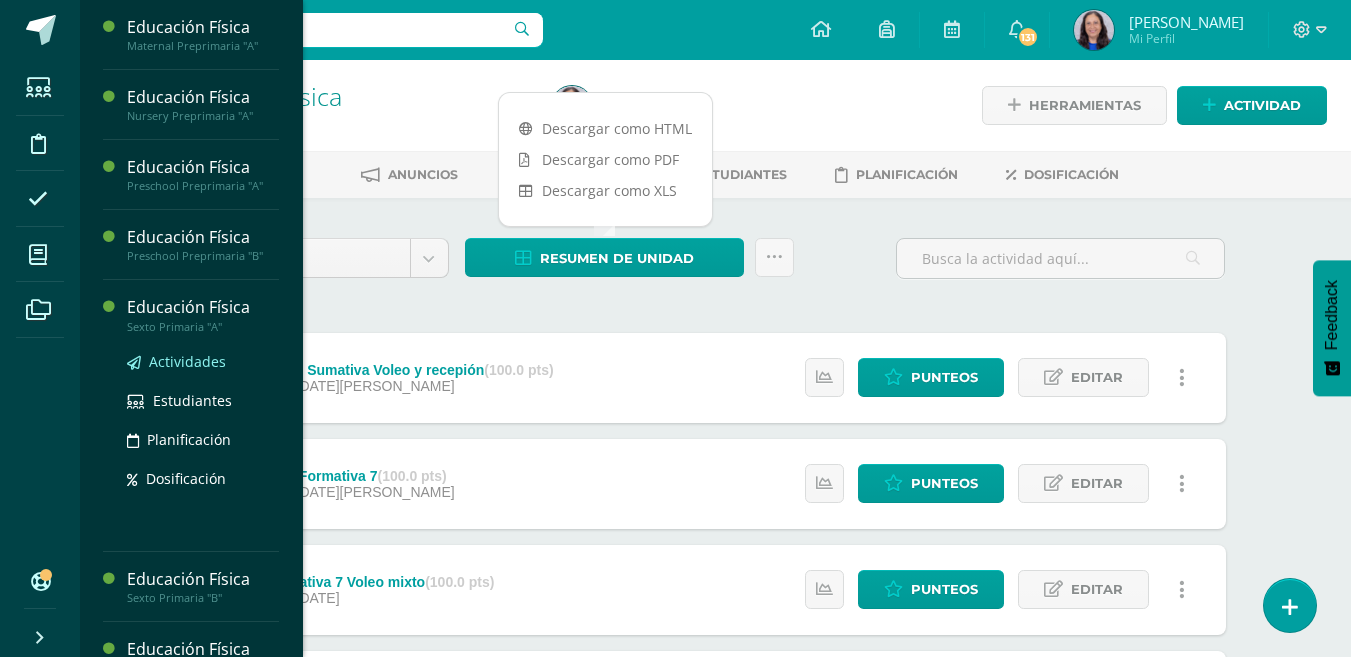 click on "Actividades" at bounding box center (187, 361) 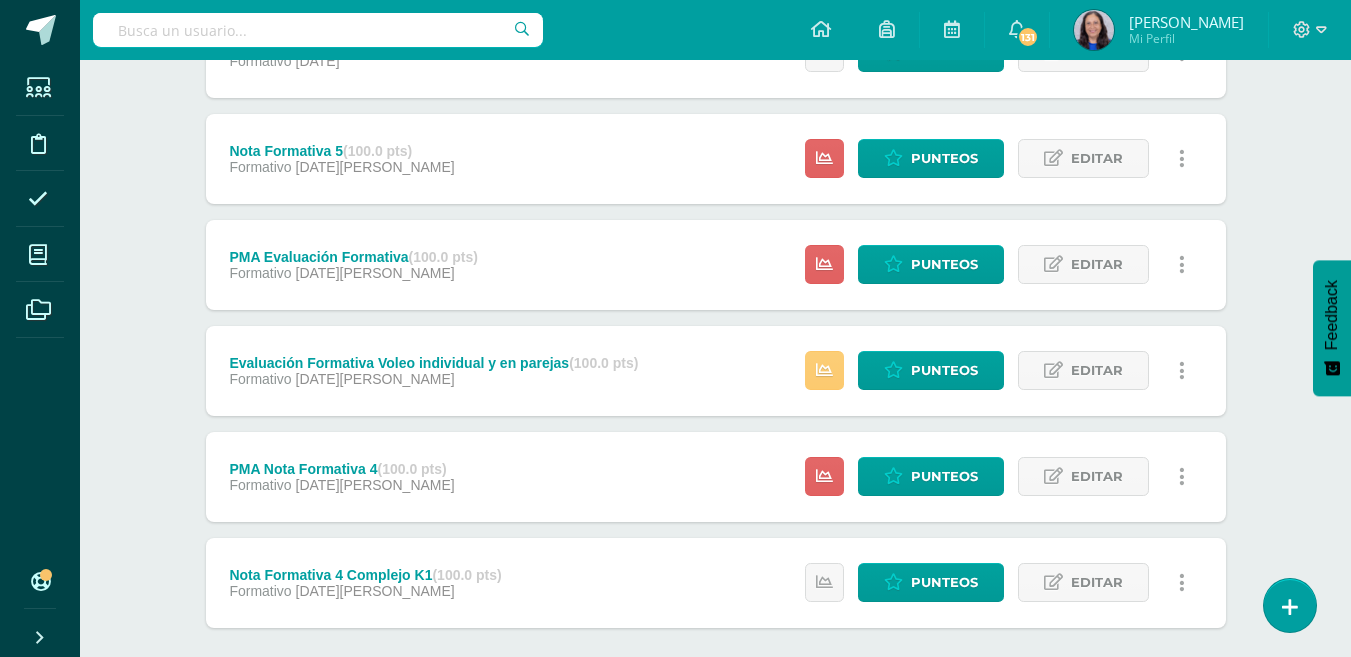 scroll, scrollTop: 800, scrollLeft: 0, axis: vertical 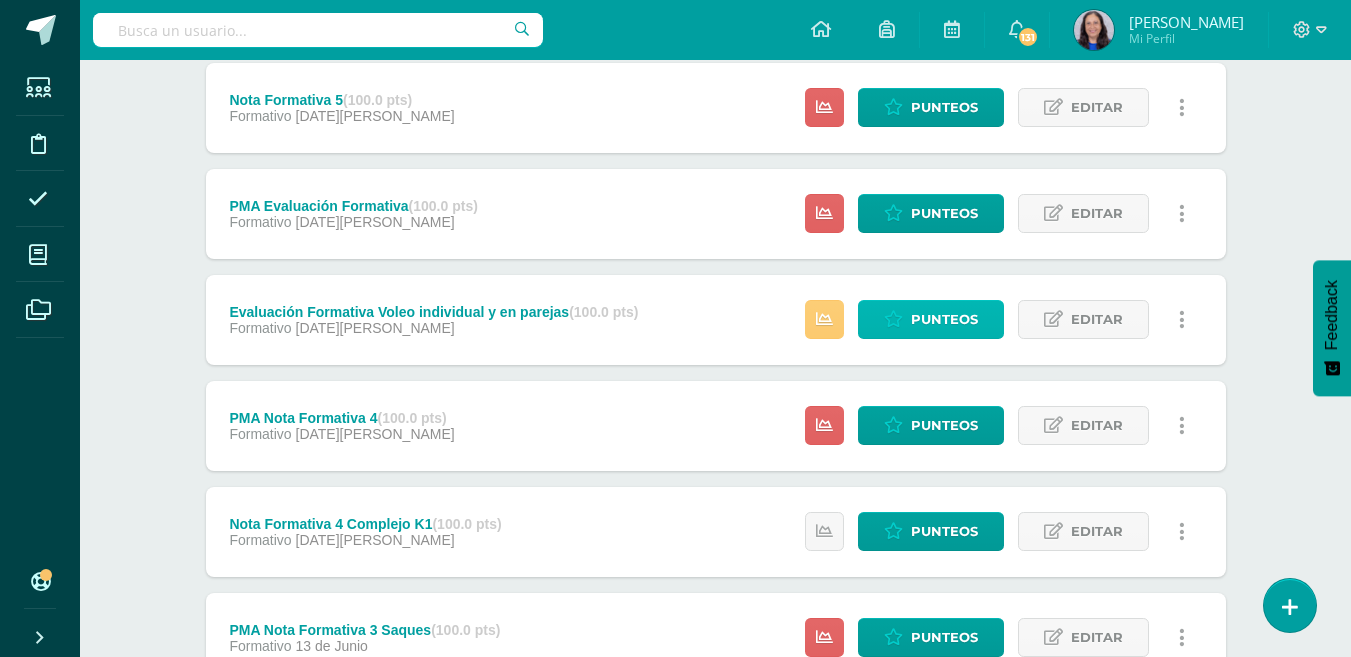 click on "Punteos" at bounding box center [944, 319] 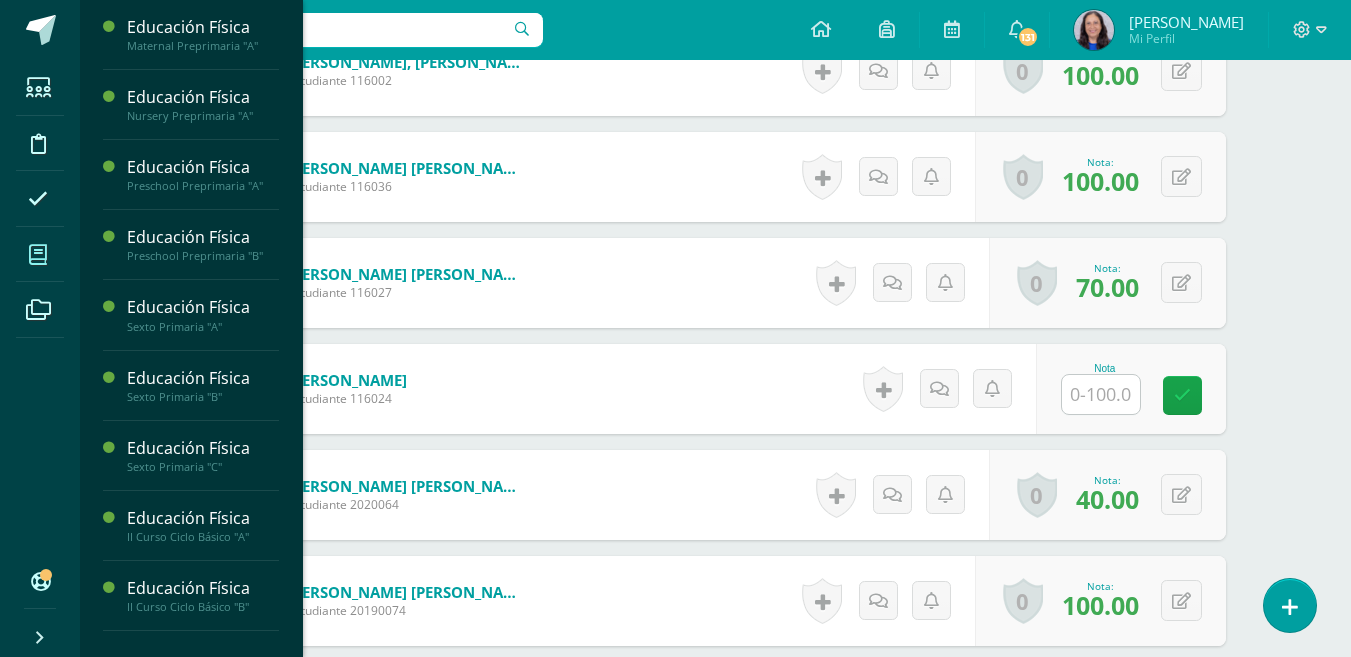 scroll, scrollTop: 1325, scrollLeft: 0, axis: vertical 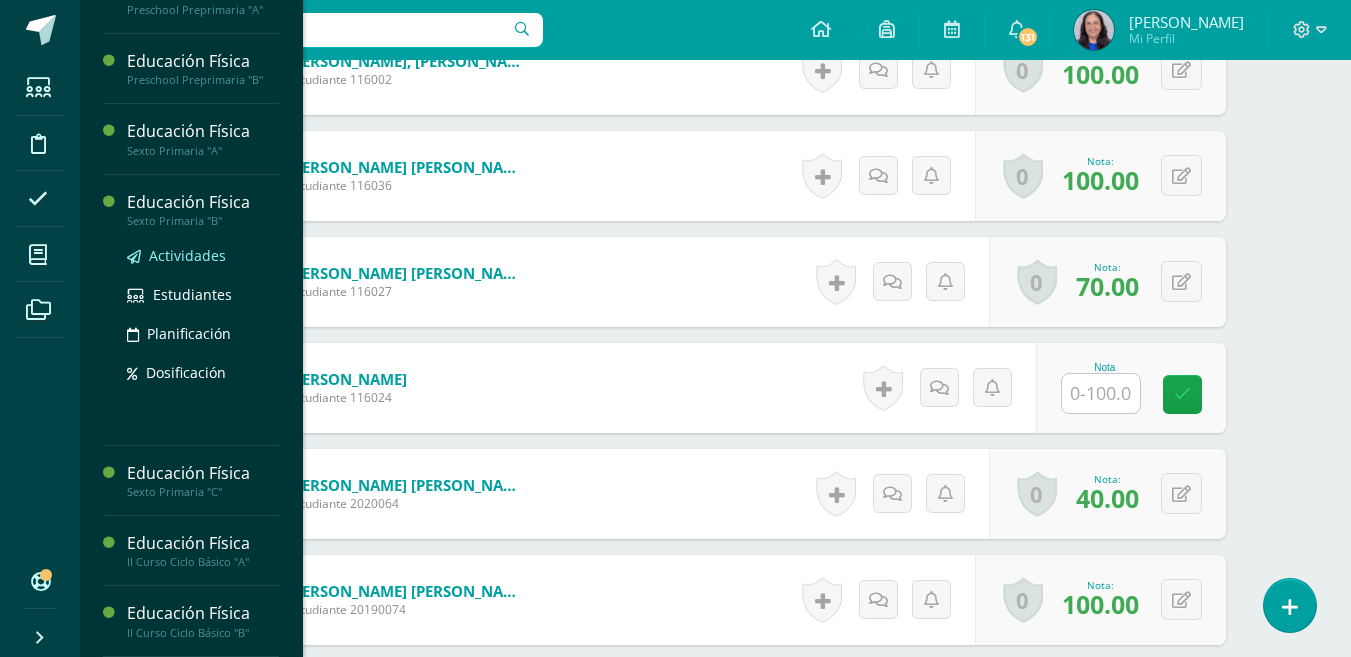 click on "Actividades" at bounding box center (187, 255) 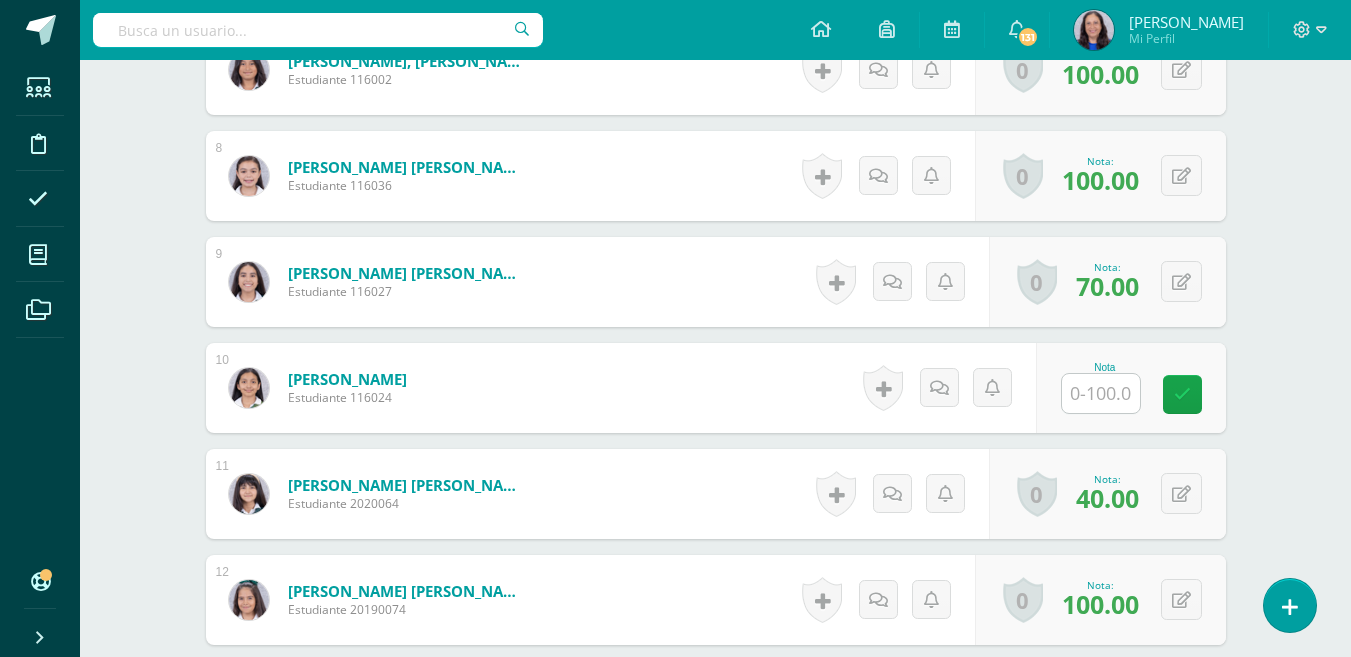 scroll, scrollTop: 0, scrollLeft: 0, axis: both 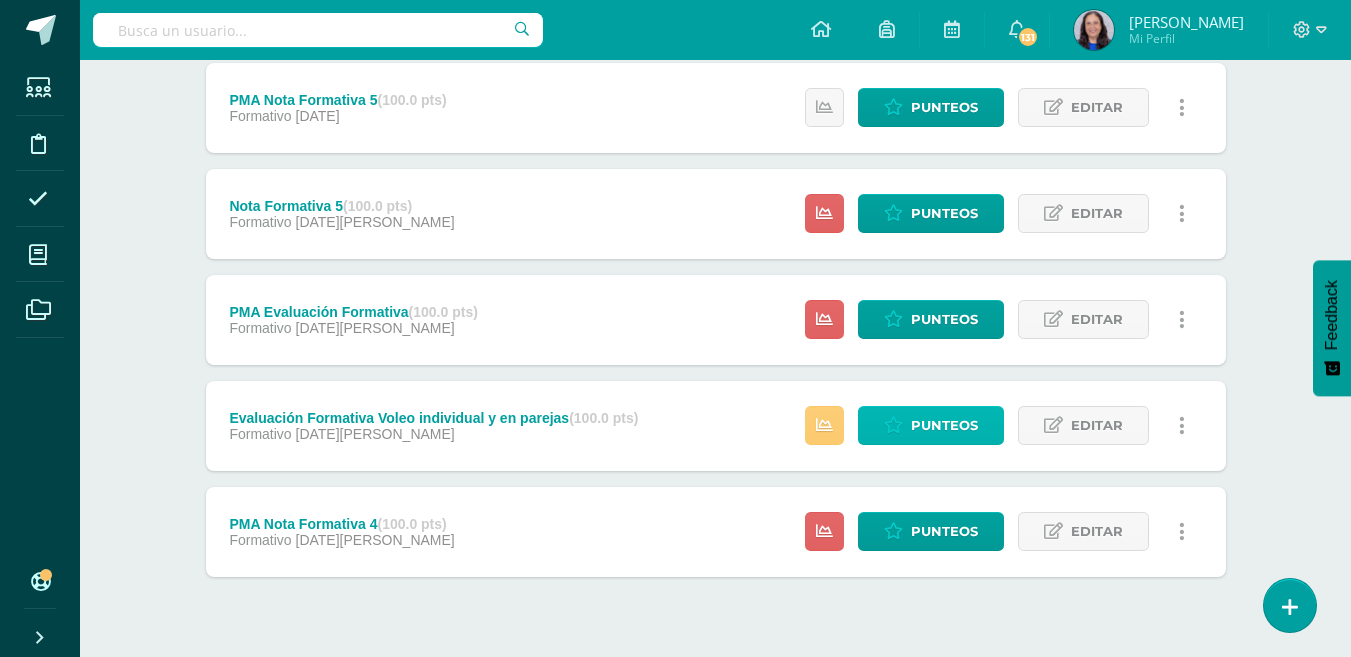 click on "Punteos" at bounding box center (944, 425) 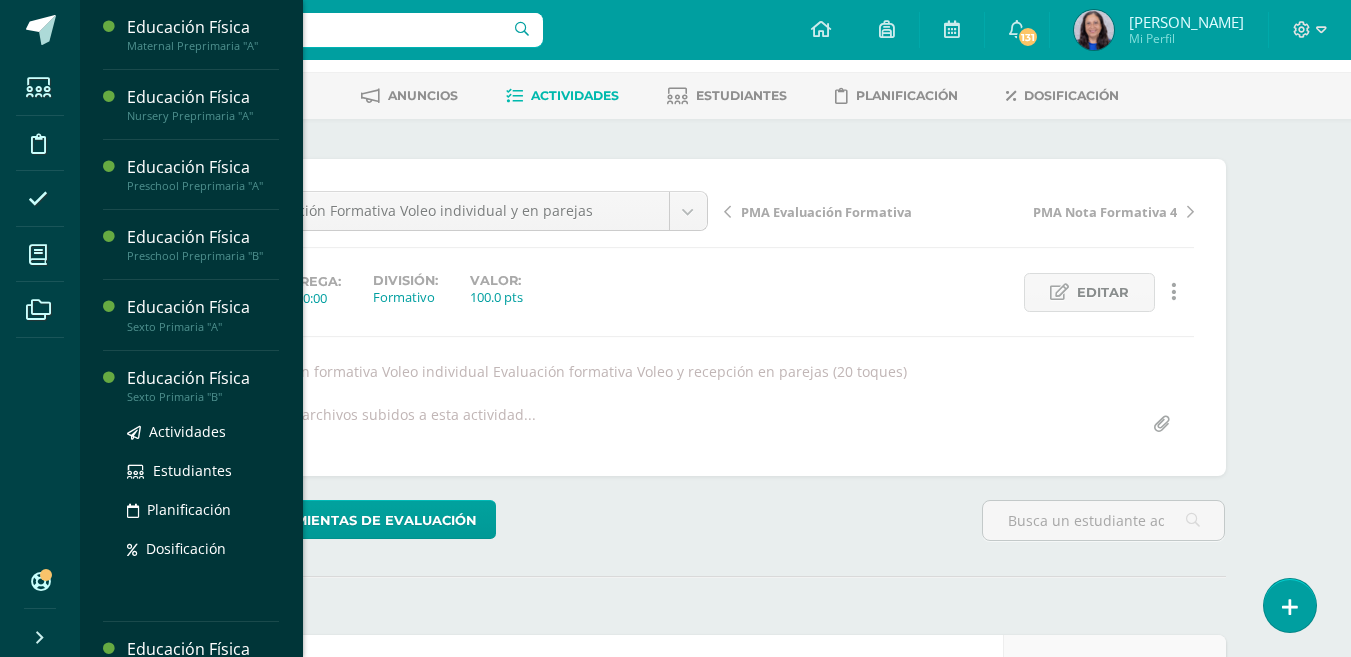 scroll, scrollTop: 80, scrollLeft: 0, axis: vertical 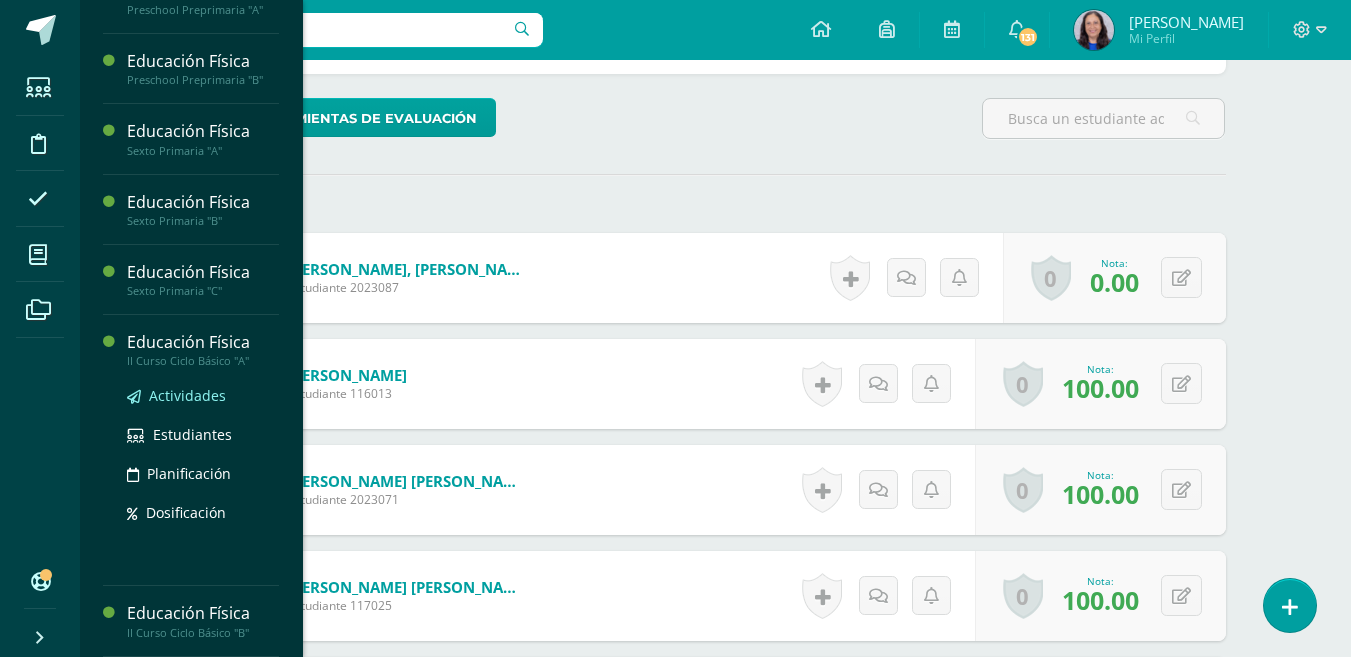 click on "Actividades" at bounding box center (187, 395) 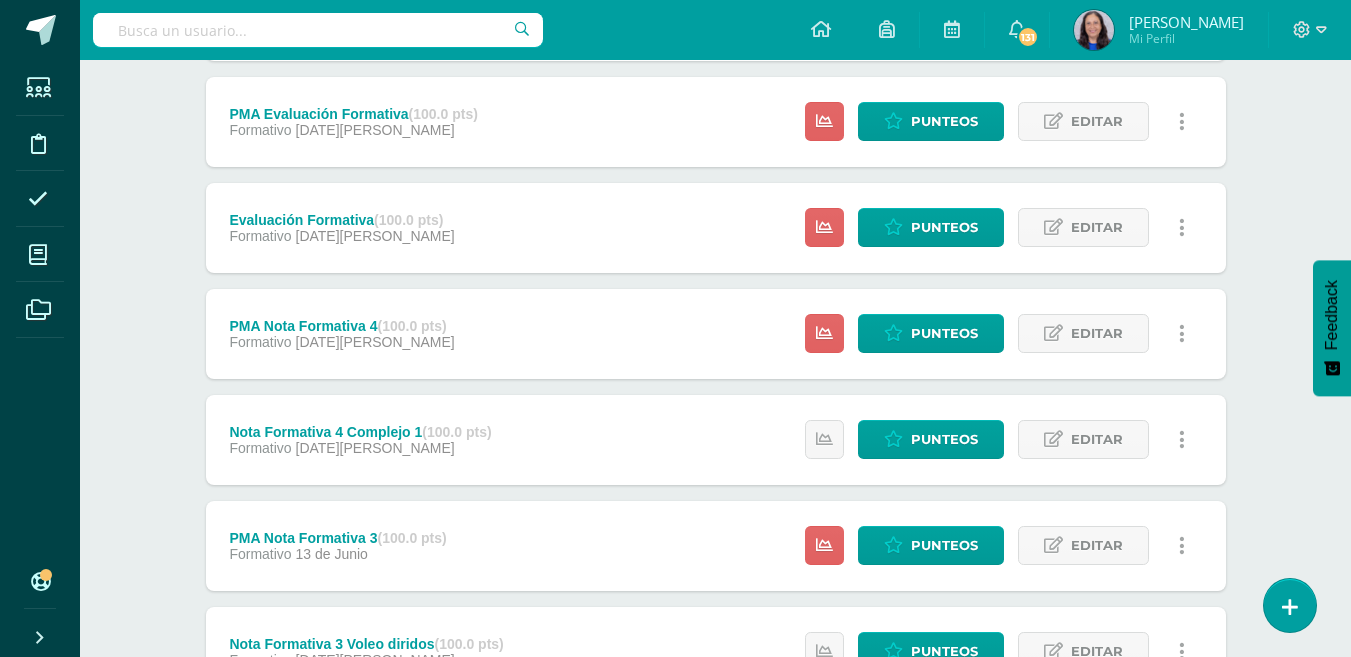 scroll, scrollTop: 900, scrollLeft: 0, axis: vertical 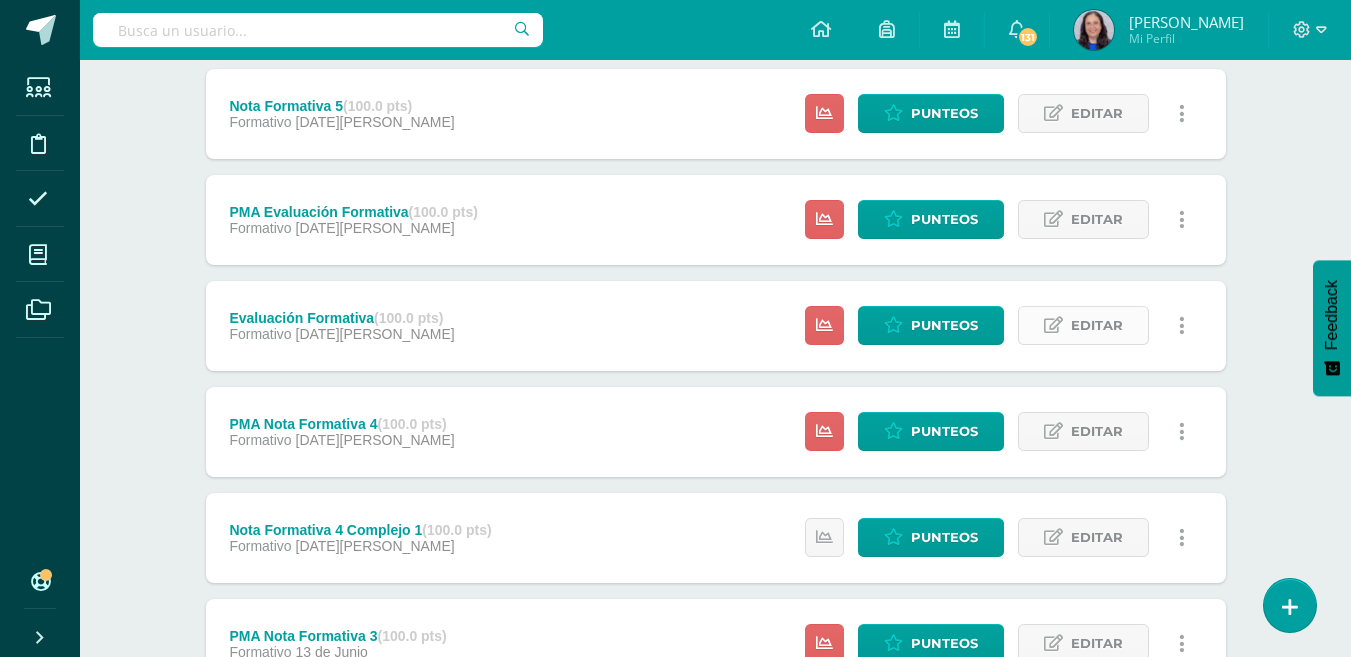 click on "Editar" at bounding box center (1097, 325) 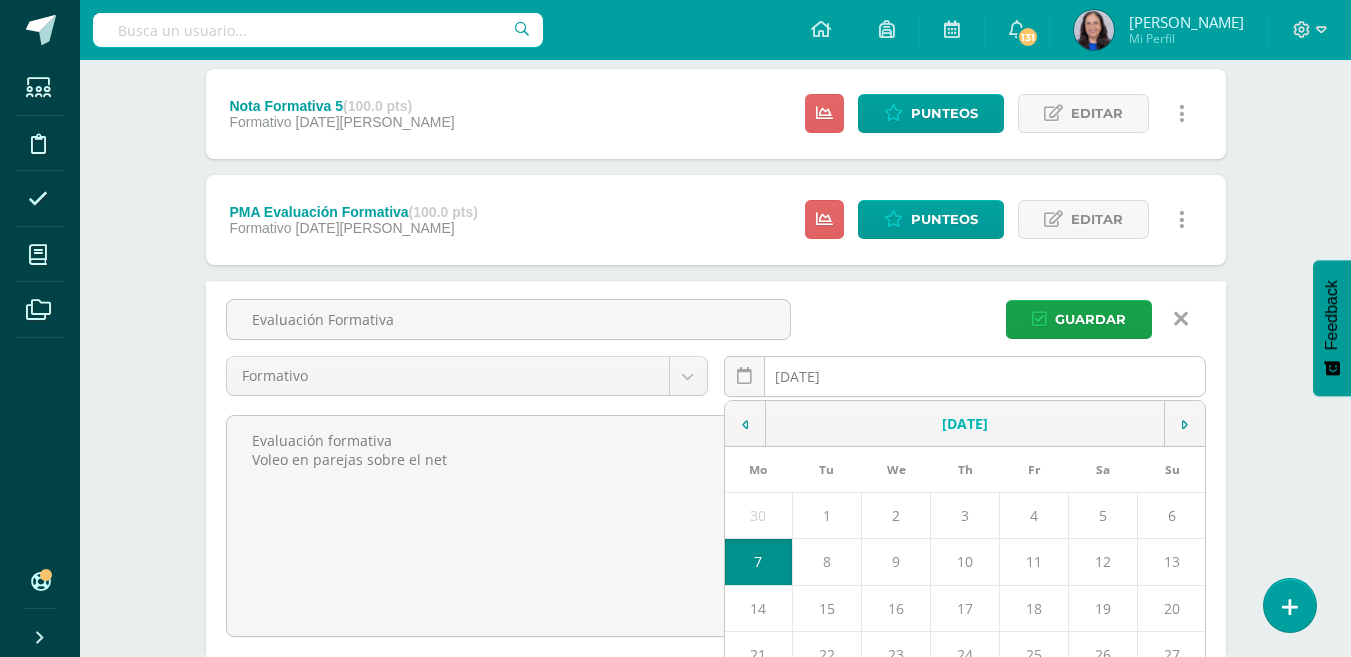 click on "2025-07-07
July, 2025 Mo Tu We Th Fr Sa Su 30 1 2 3 4 5 6 7 8 9 10 11 12 13 14 15 16 17 18 19 20 21 22 23 24 25 26 27 28 29 30 31 1 2 3 4 5 6 7 8 9 10 false Clear date" at bounding box center [965, 384] 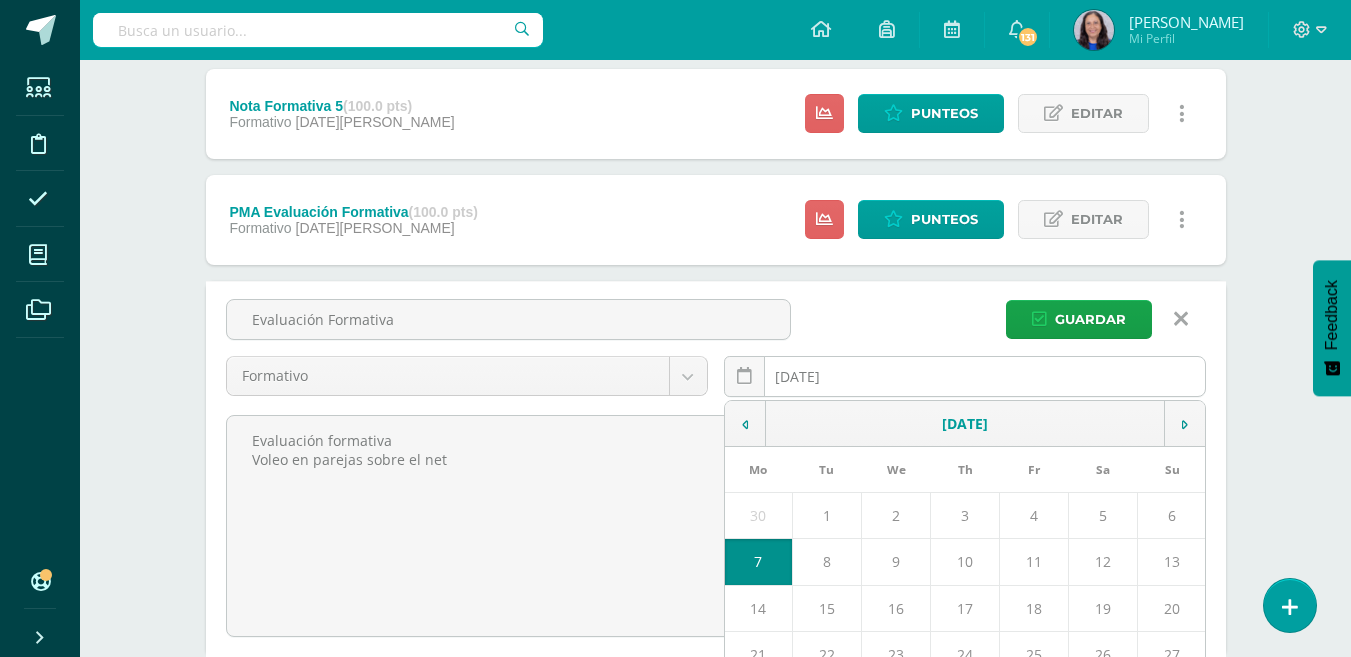 click on "2025-07-07" at bounding box center [965, 376] 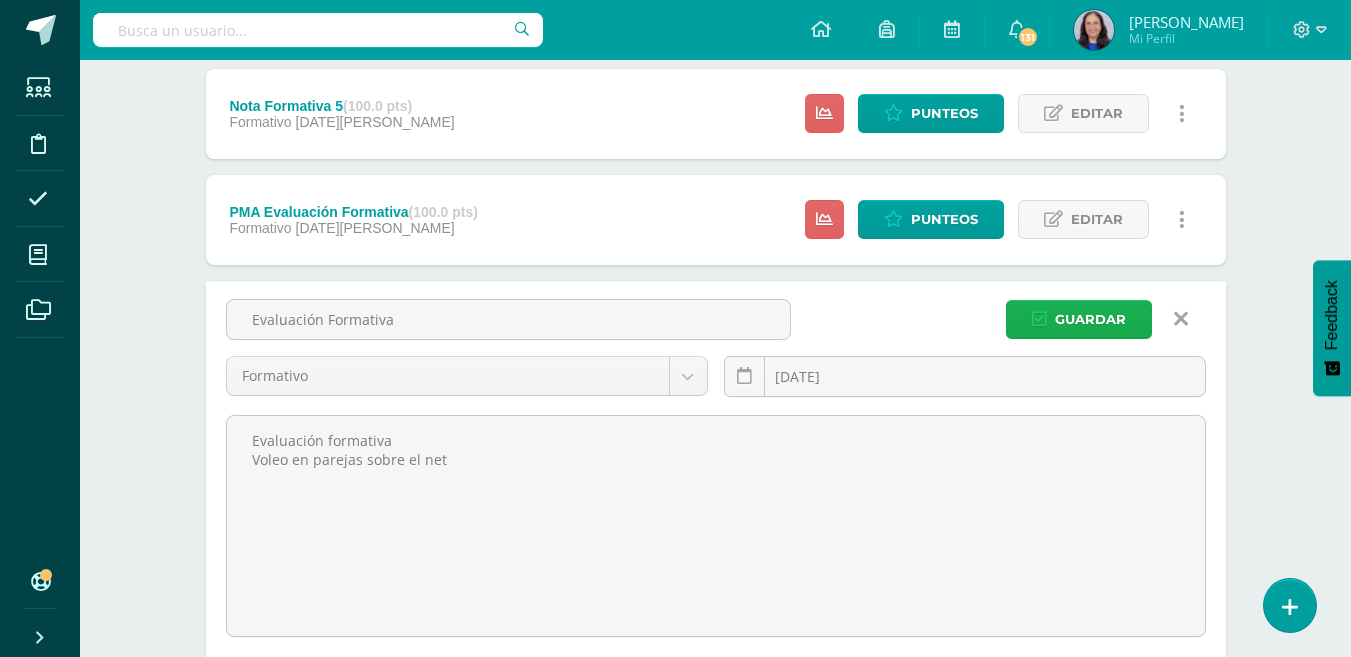 type on "[DATE]" 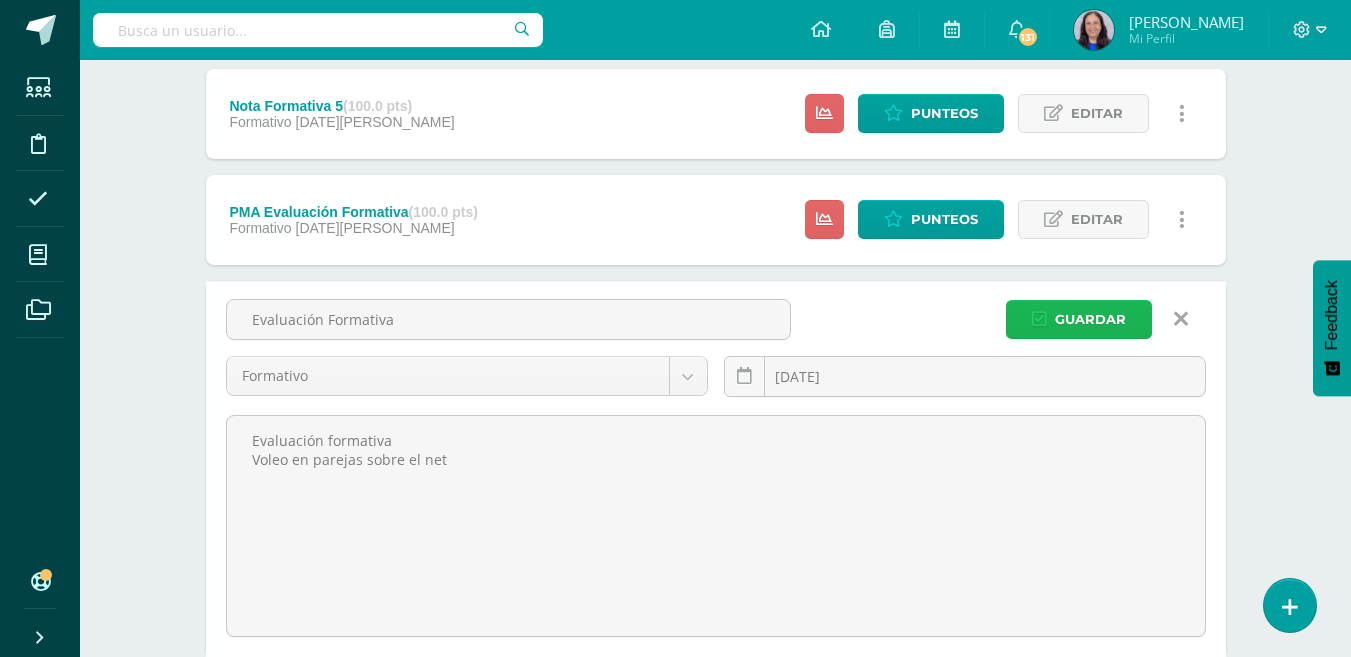 click on "Guardar" at bounding box center [1090, 319] 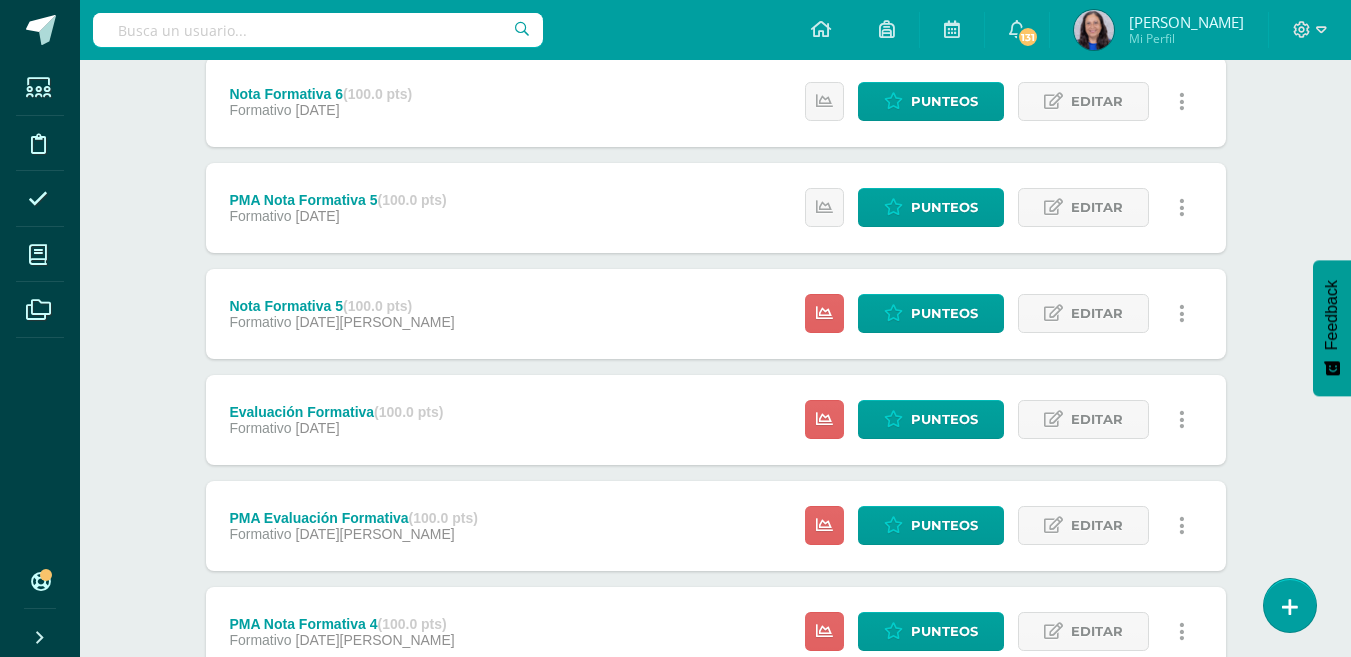 scroll, scrollTop: 800, scrollLeft: 0, axis: vertical 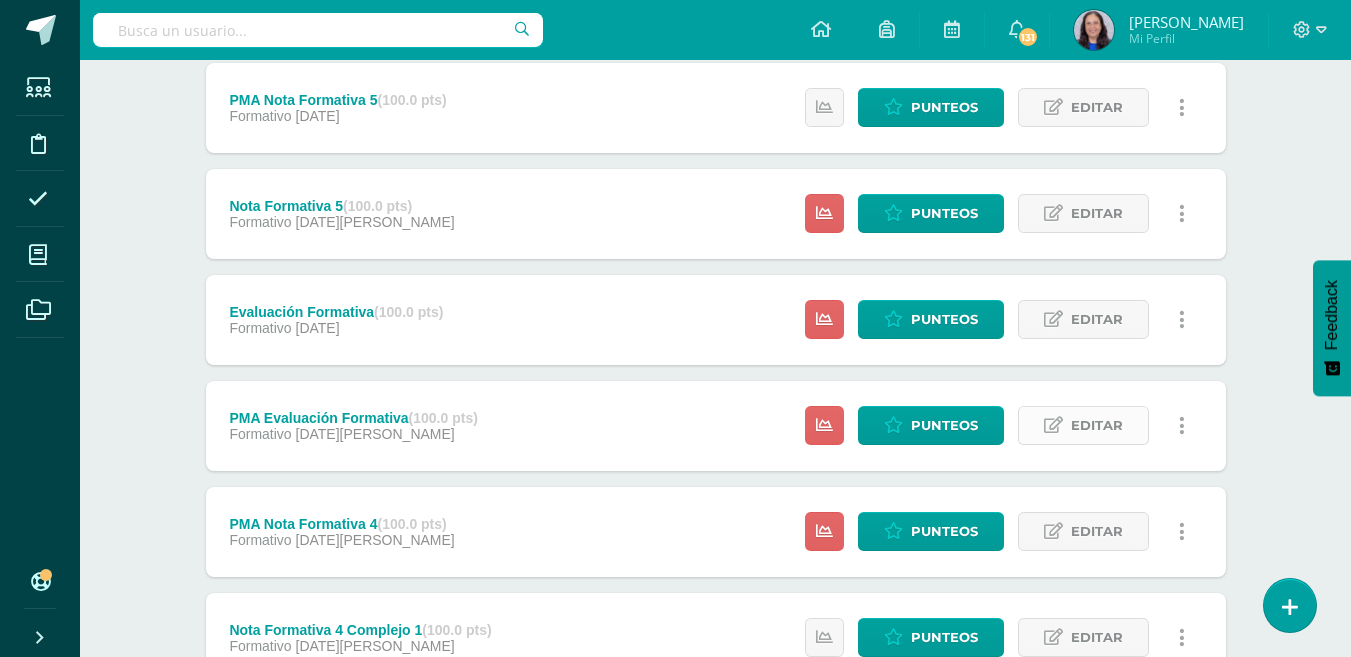 click on "Editar" at bounding box center (1097, 425) 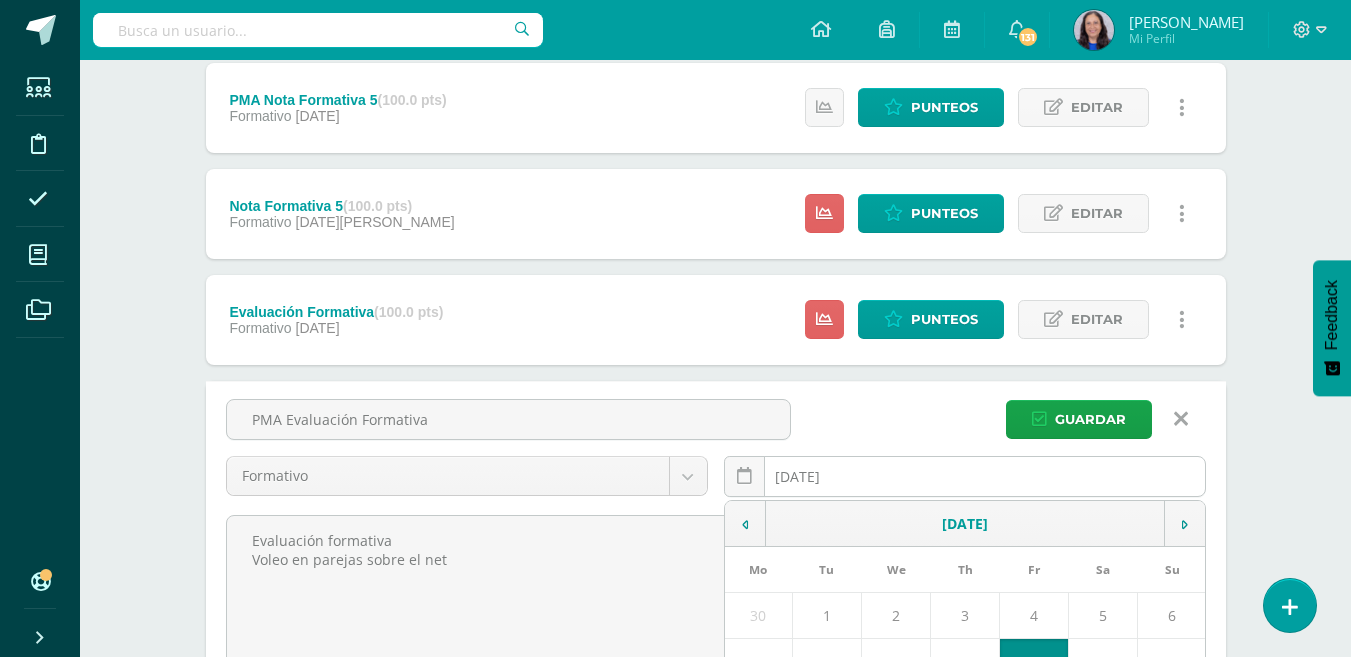 click on "[DATE]" at bounding box center [965, 476] 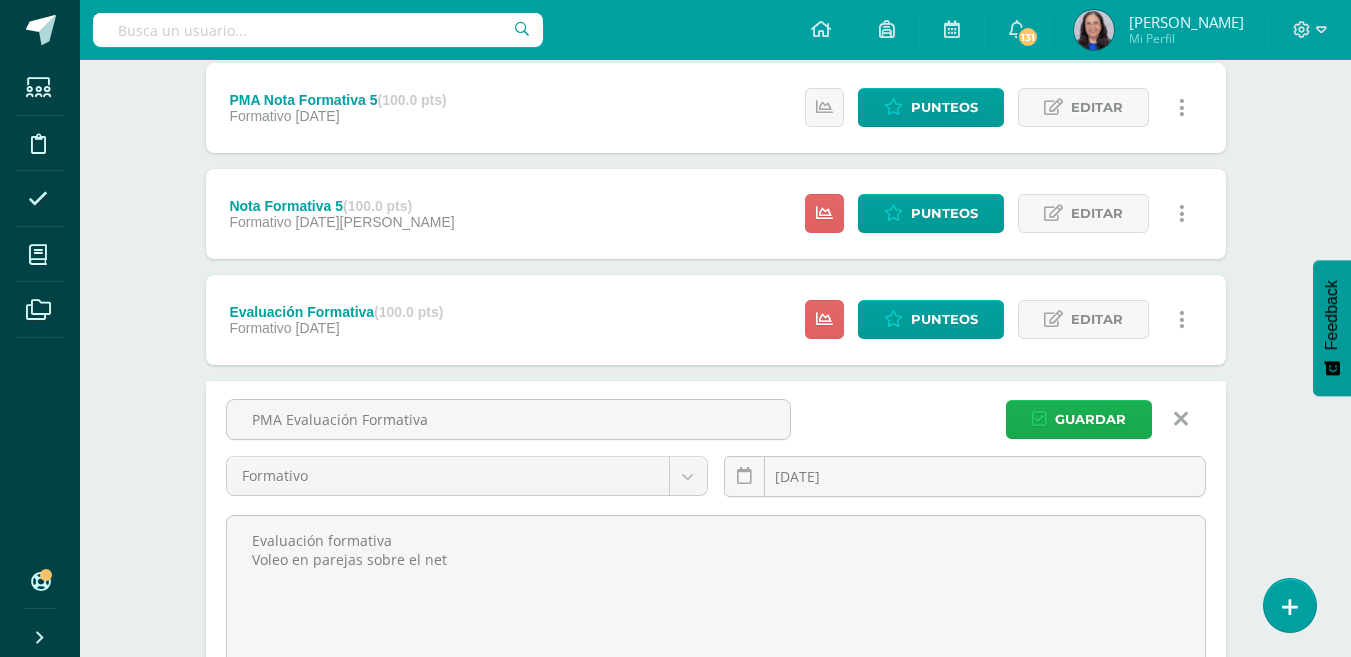 type on "[DATE]" 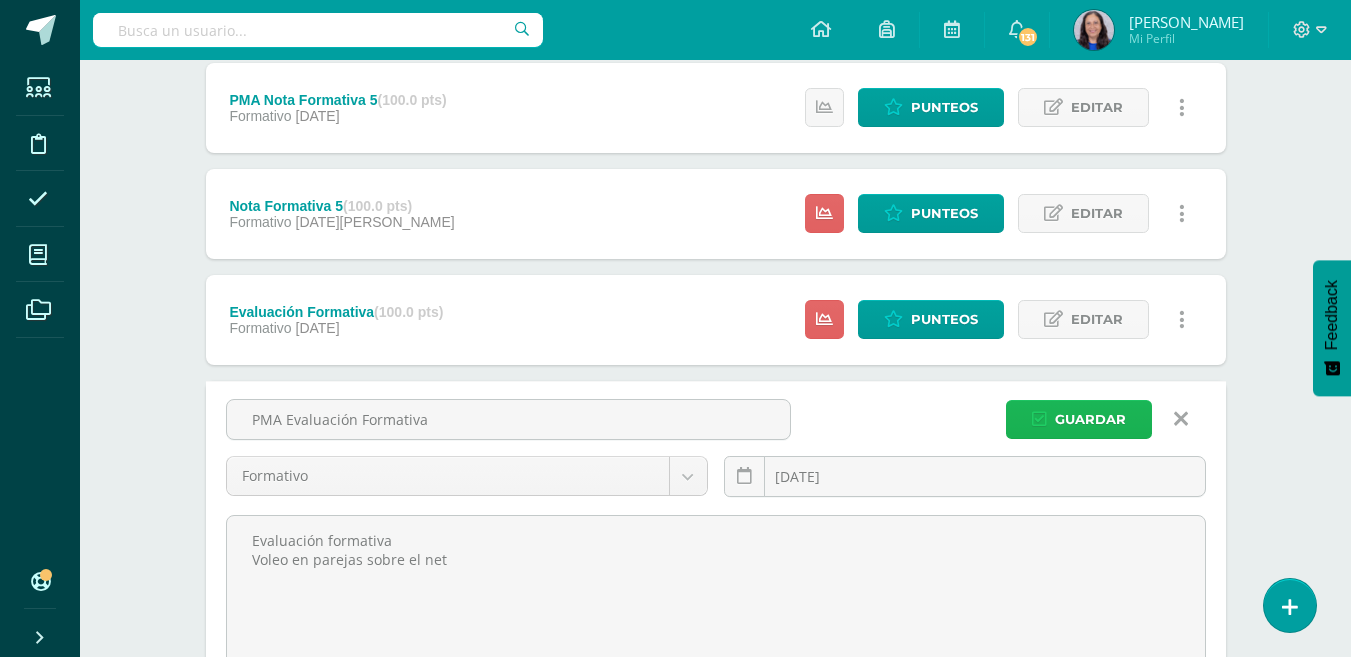 click on "Guardar" at bounding box center (1090, 419) 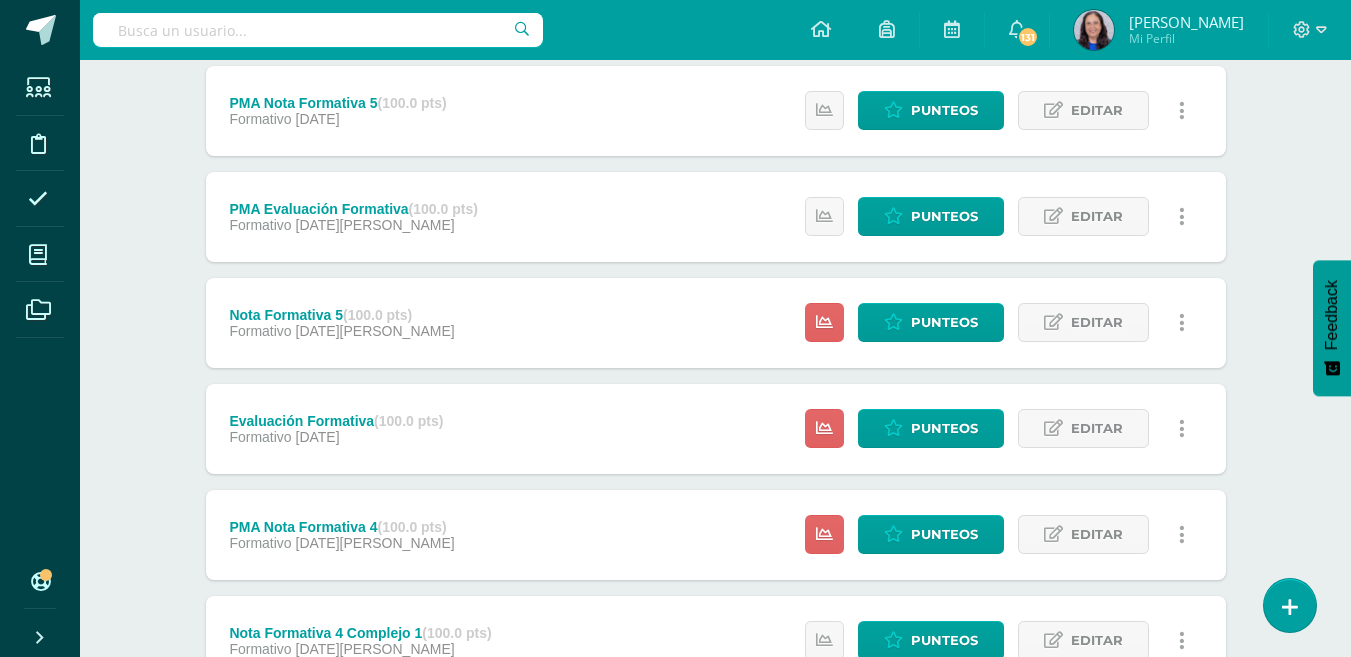 scroll, scrollTop: 800, scrollLeft: 0, axis: vertical 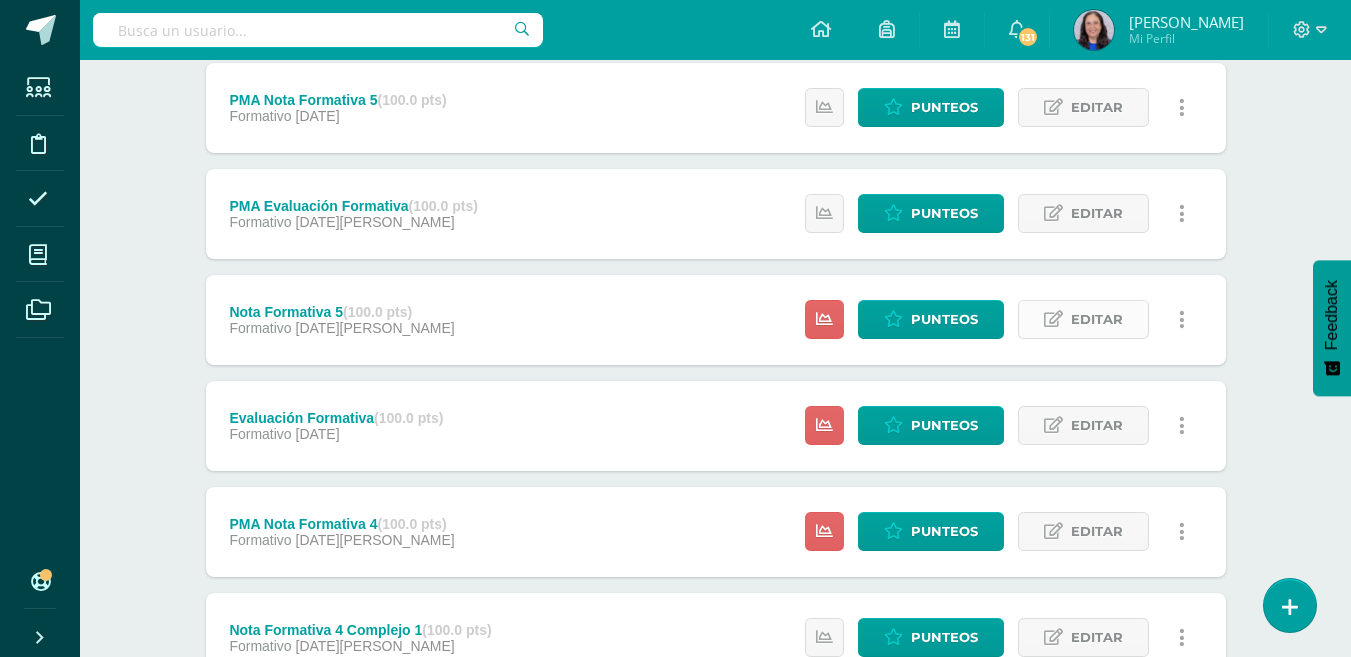 click on "Editar" at bounding box center (1097, 319) 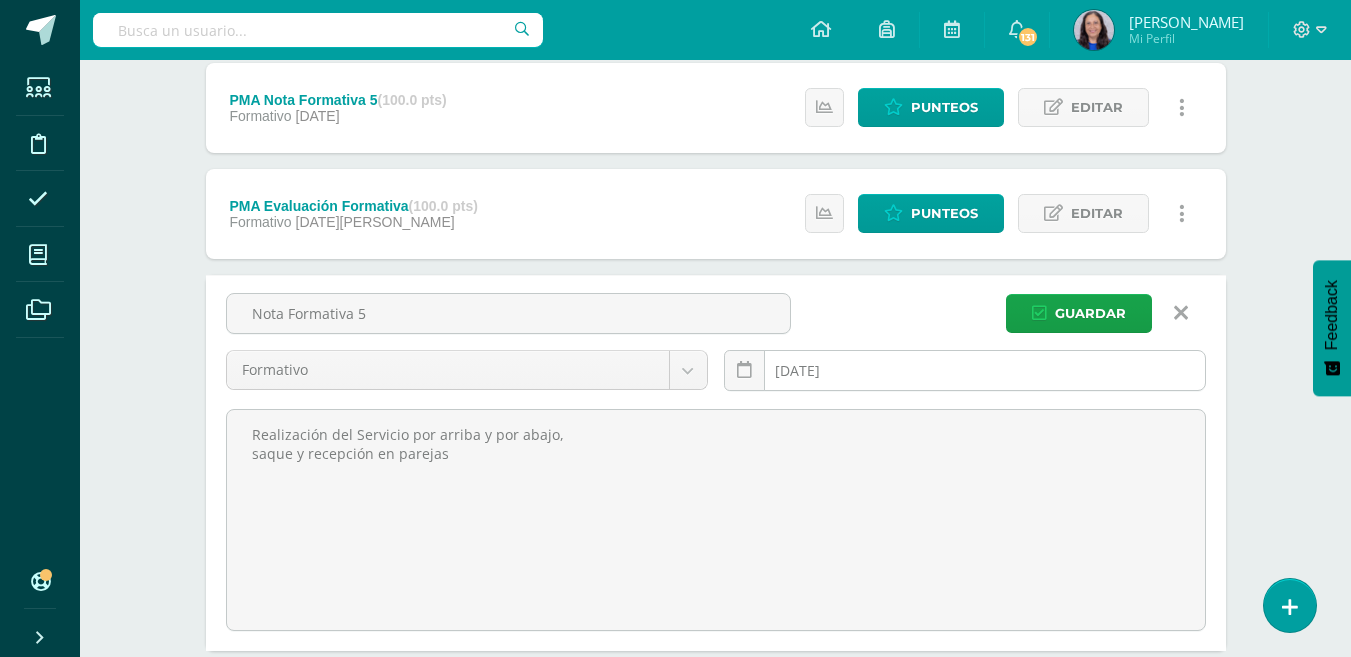 click on "2025-07-14
July, 2025 Mo Tu We Th Fr Sa Su 30 1 2 3 4 5 6 7 8 9 10 11 12 13 14 15 16 17 18 19 20 21 22 23 24 25 26 27 28 29 30 31 1 2 3 4 5 6 7 8 9 10 false Clear date" at bounding box center (965, 378) 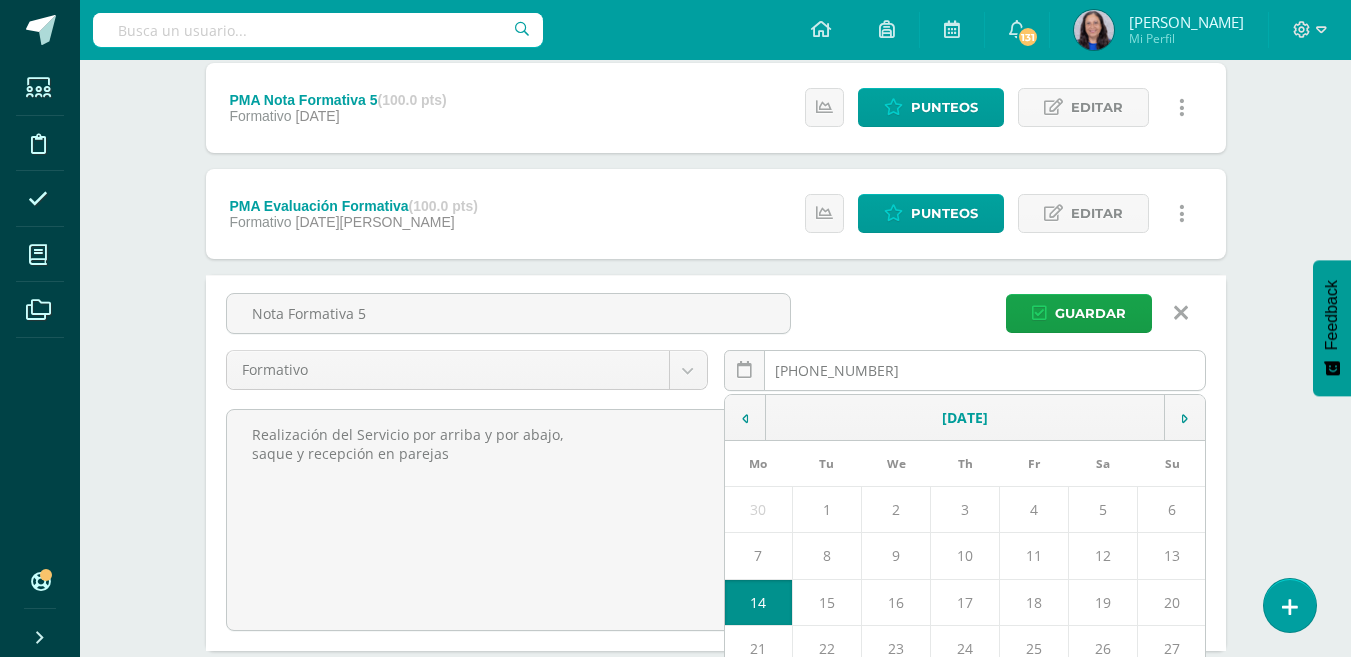 click on "2025-07-1423" at bounding box center (965, 370) 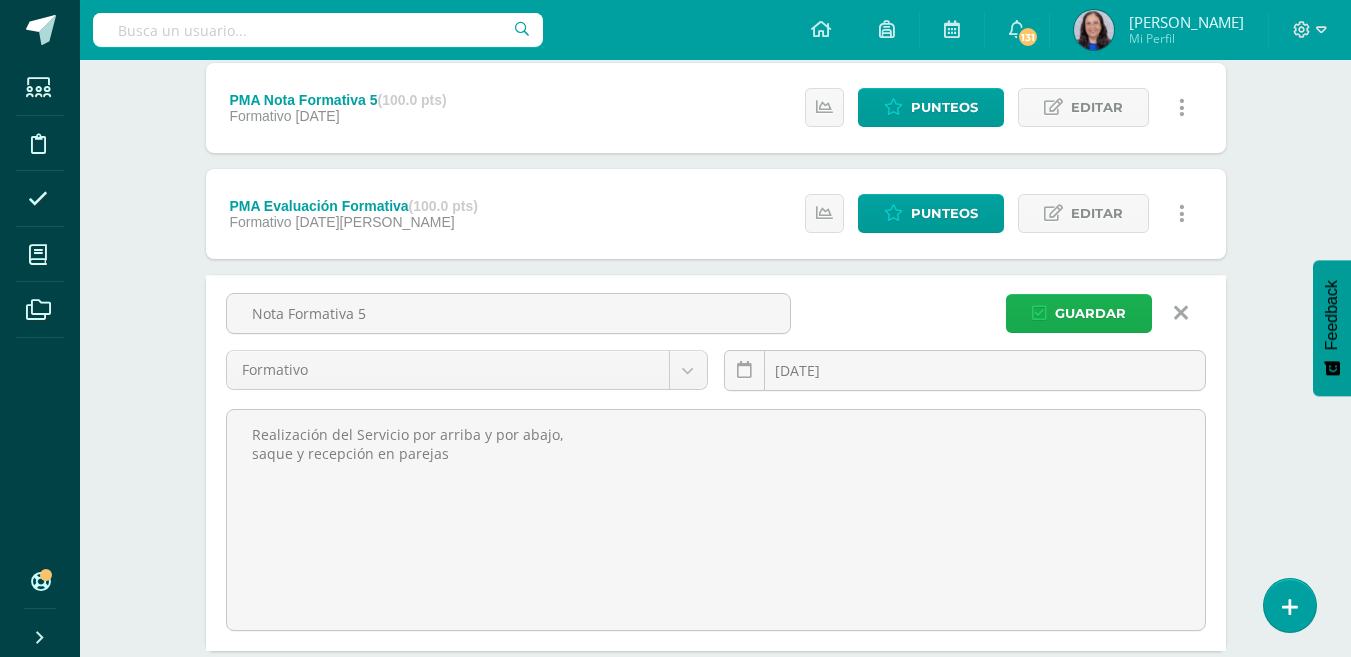 type on "[DATE]" 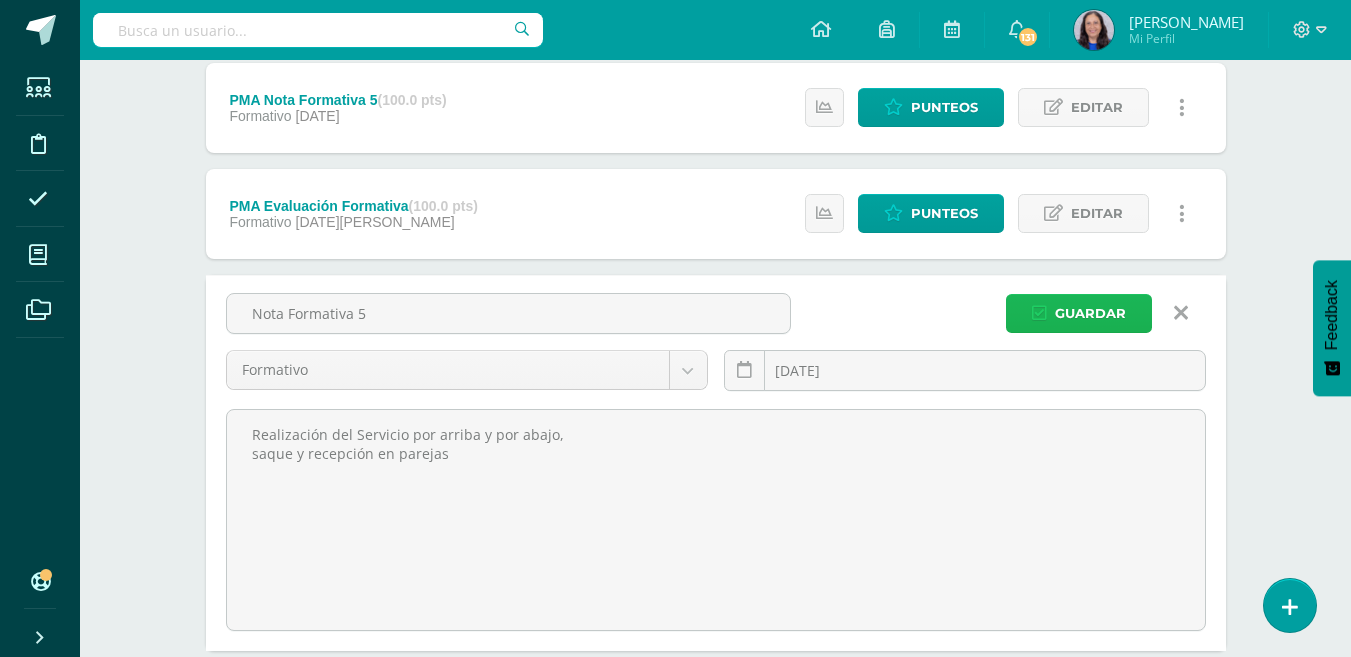 click on "Guardar" at bounding box center (1090, 313) 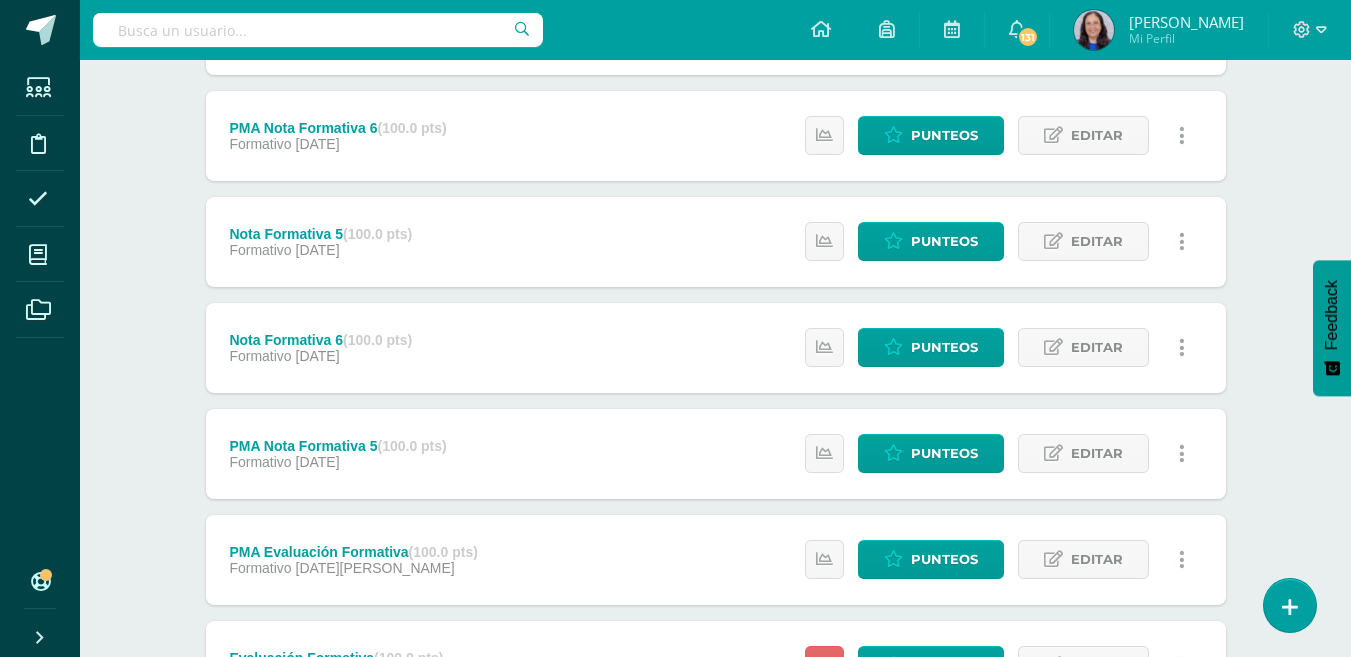 scroll, scrollTop: 600, scrollLeft: 0, axis: vertical 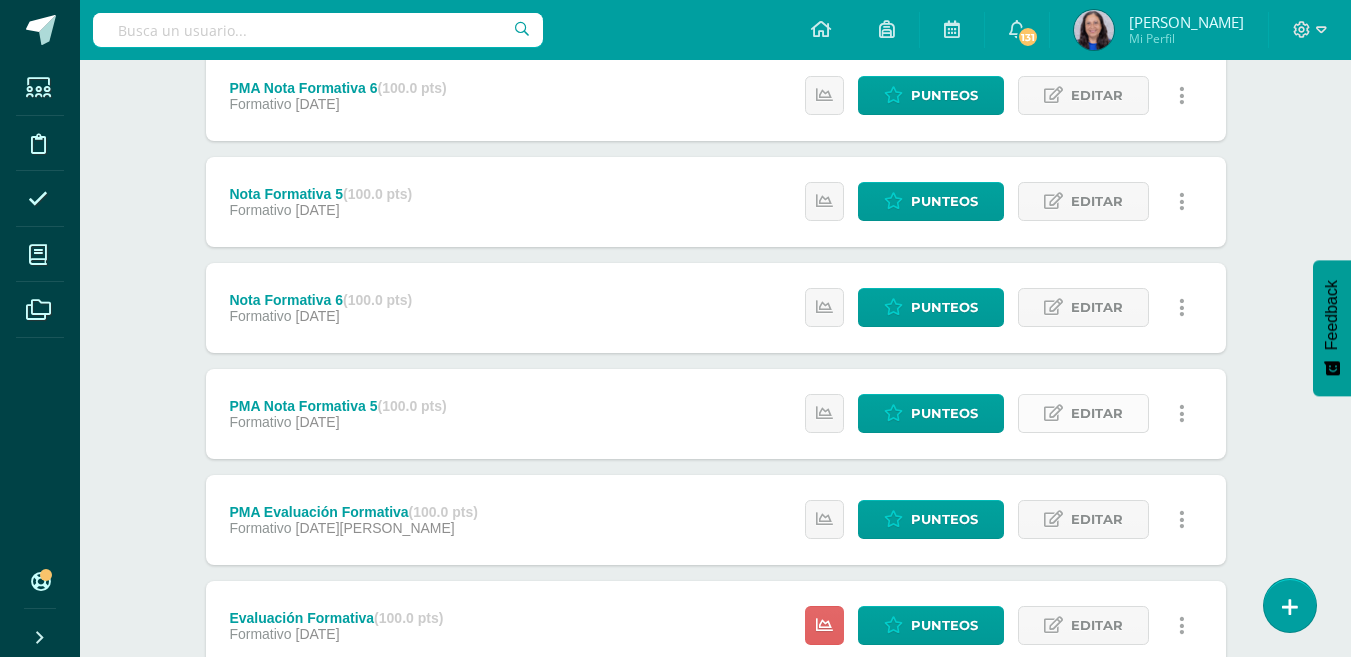 click on "Editar" at bounding box center [1097, 413] 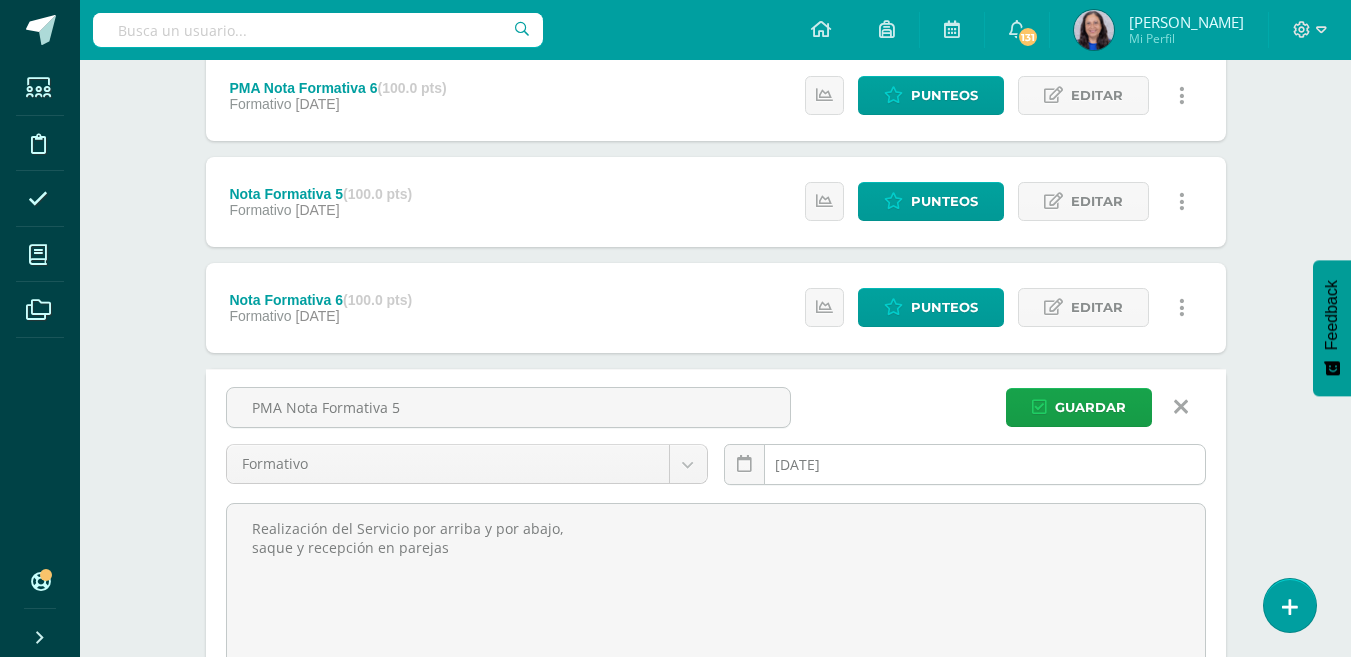 click on "[DATE]" at bounding box center [965, 464] 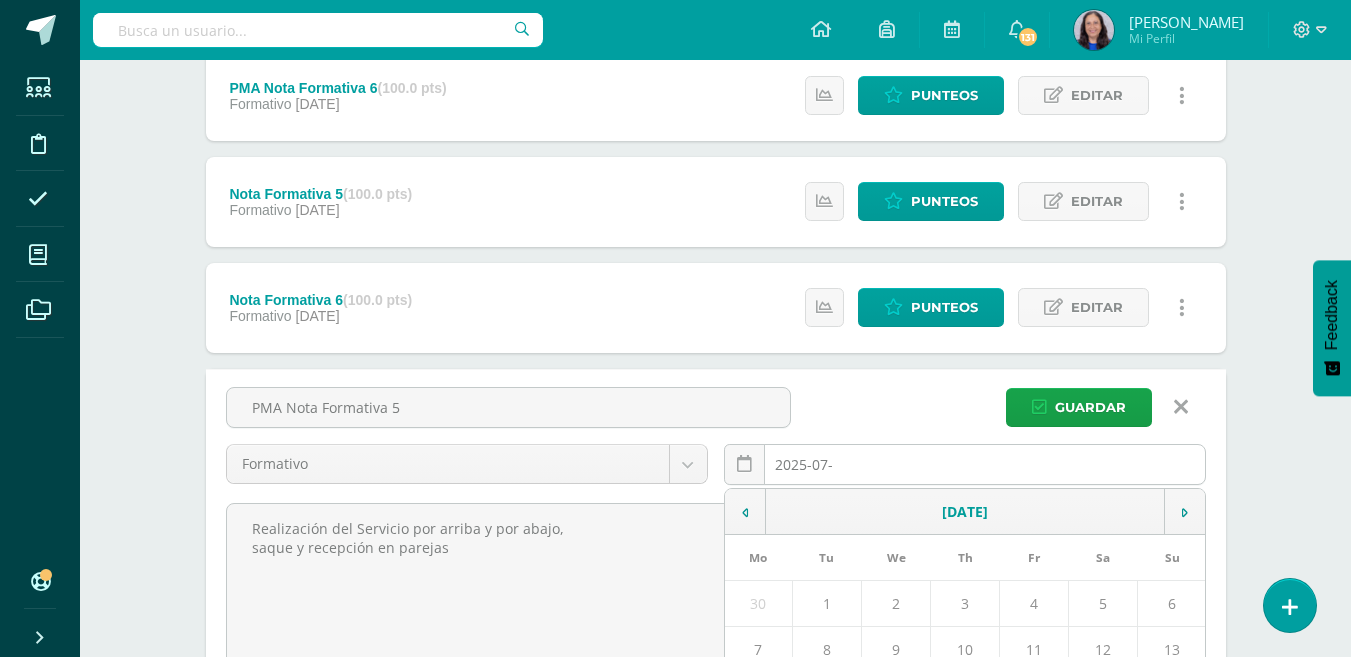 type on "[DATE]" 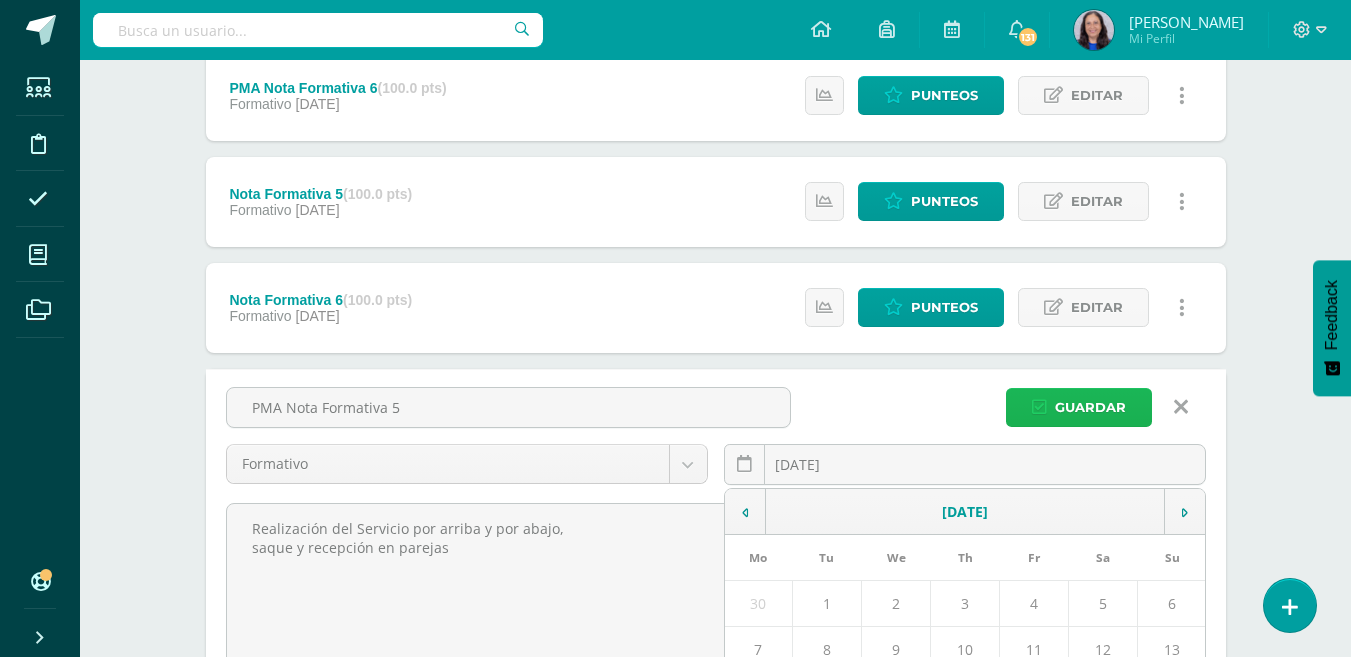 click on "Guardar" at bounding box center (1090, 407) 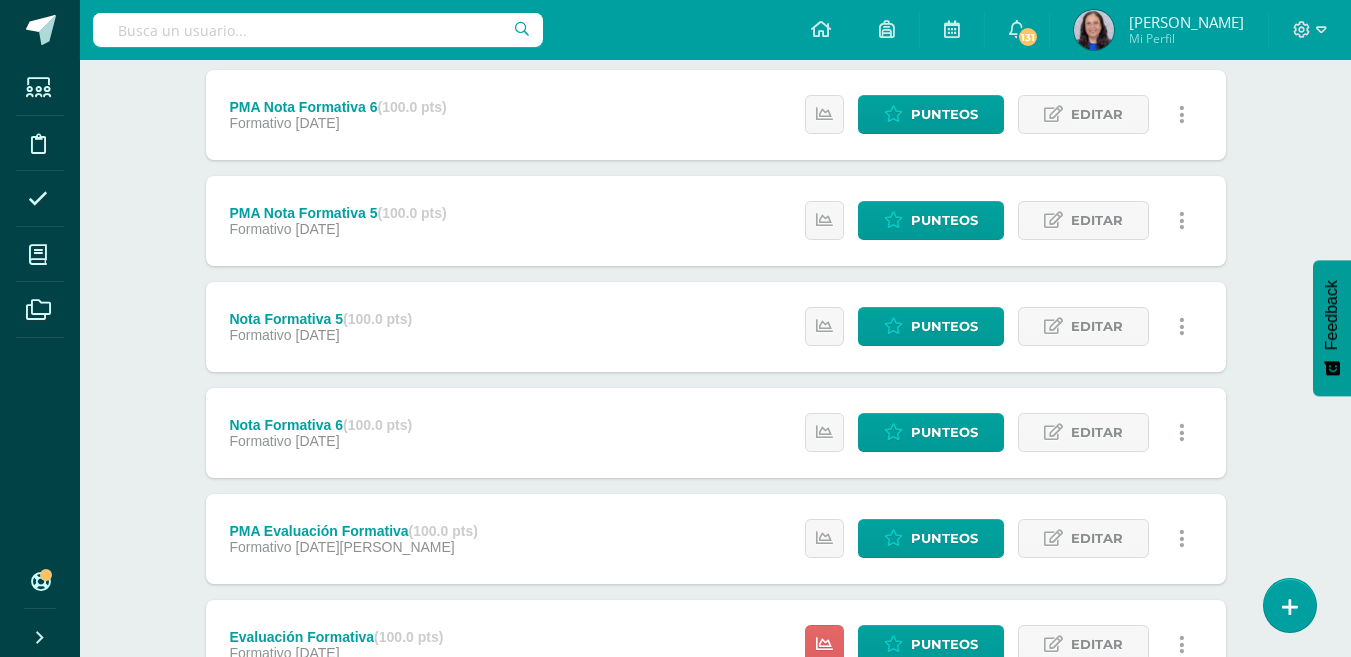 scroll, scrollTop: 546, scrollLeft: 0, axis: vertical 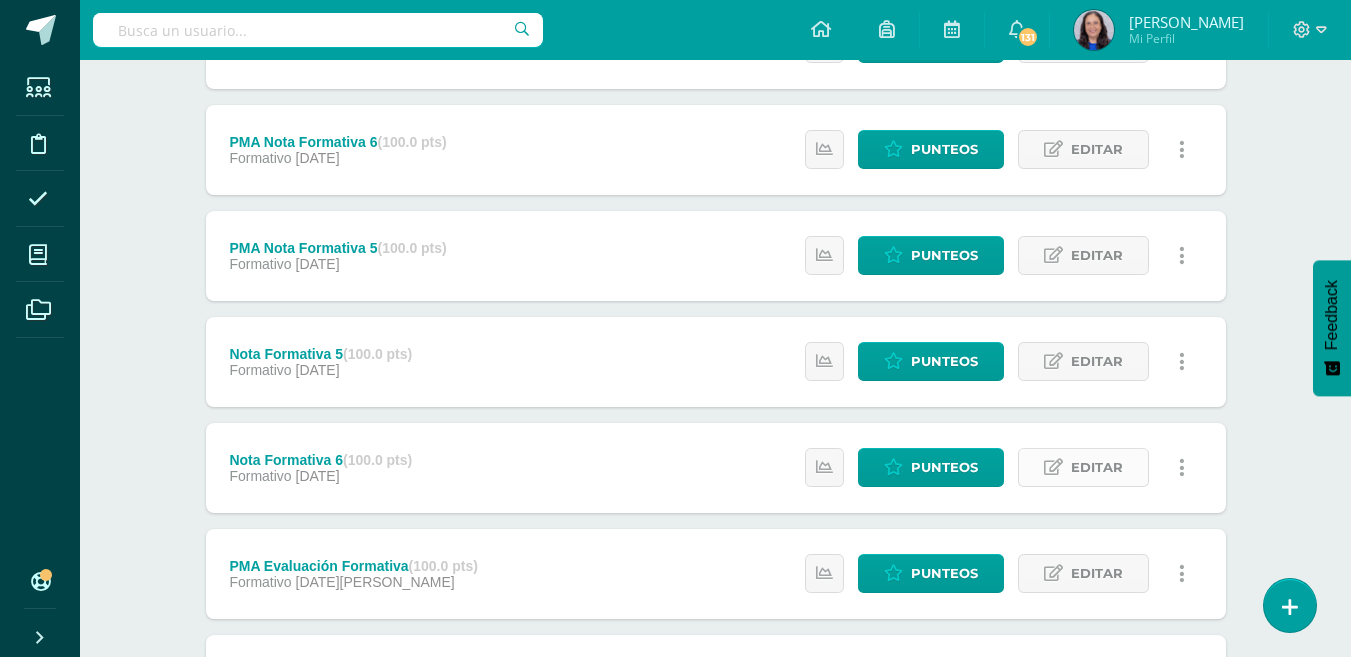 click on "Editar" at bounding box center [1097, 467] 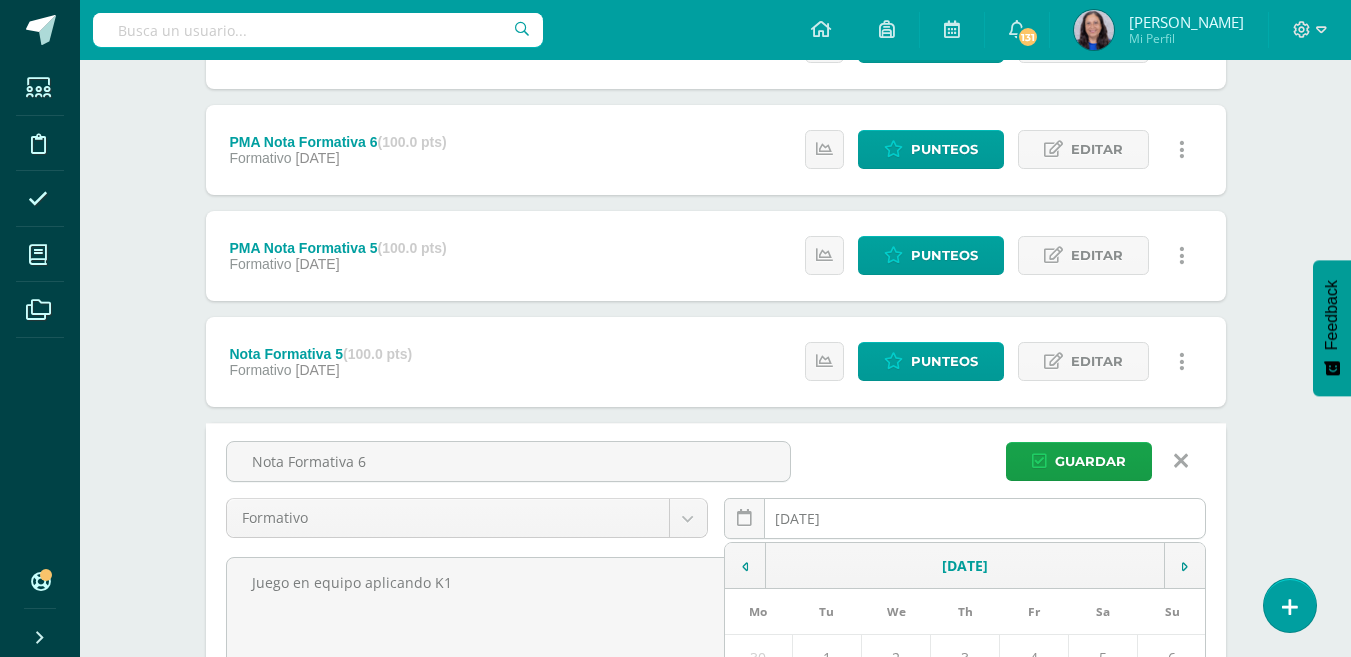 drag, startPoint x: 844, startPoint y: 517, endPoint x: 859, endPoint y: 527, distance: 18.027756 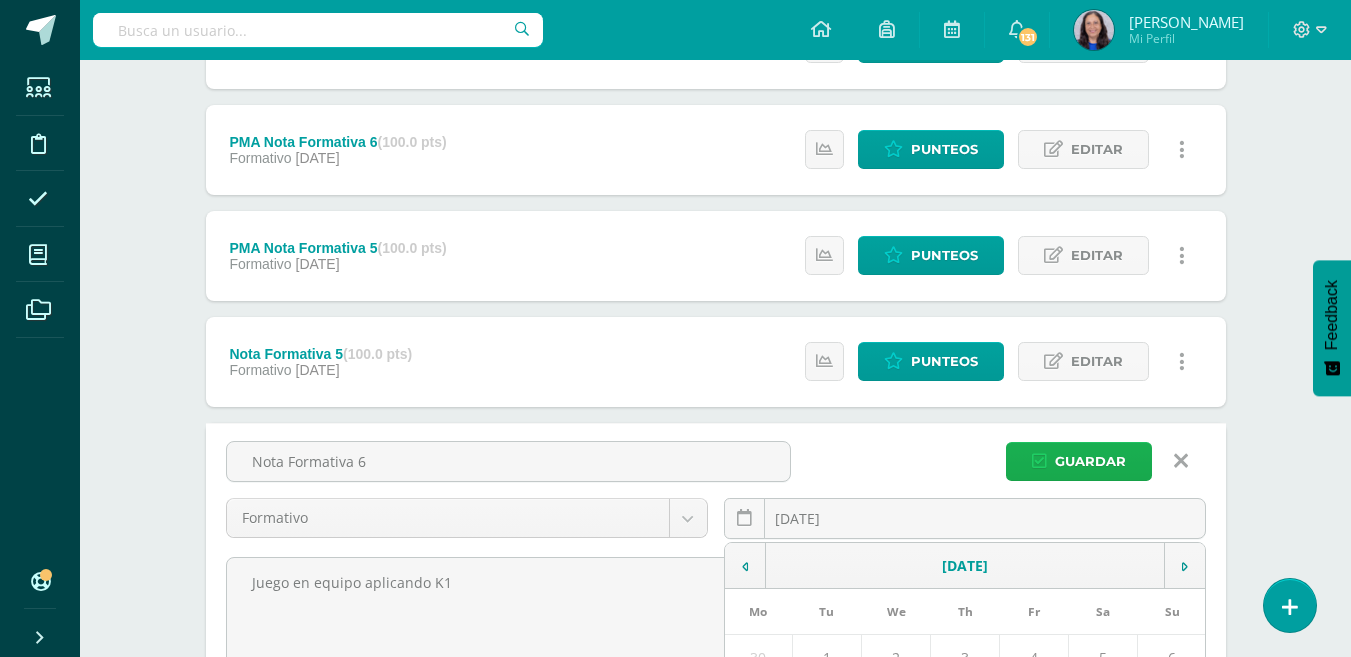 type on "[DATE]" 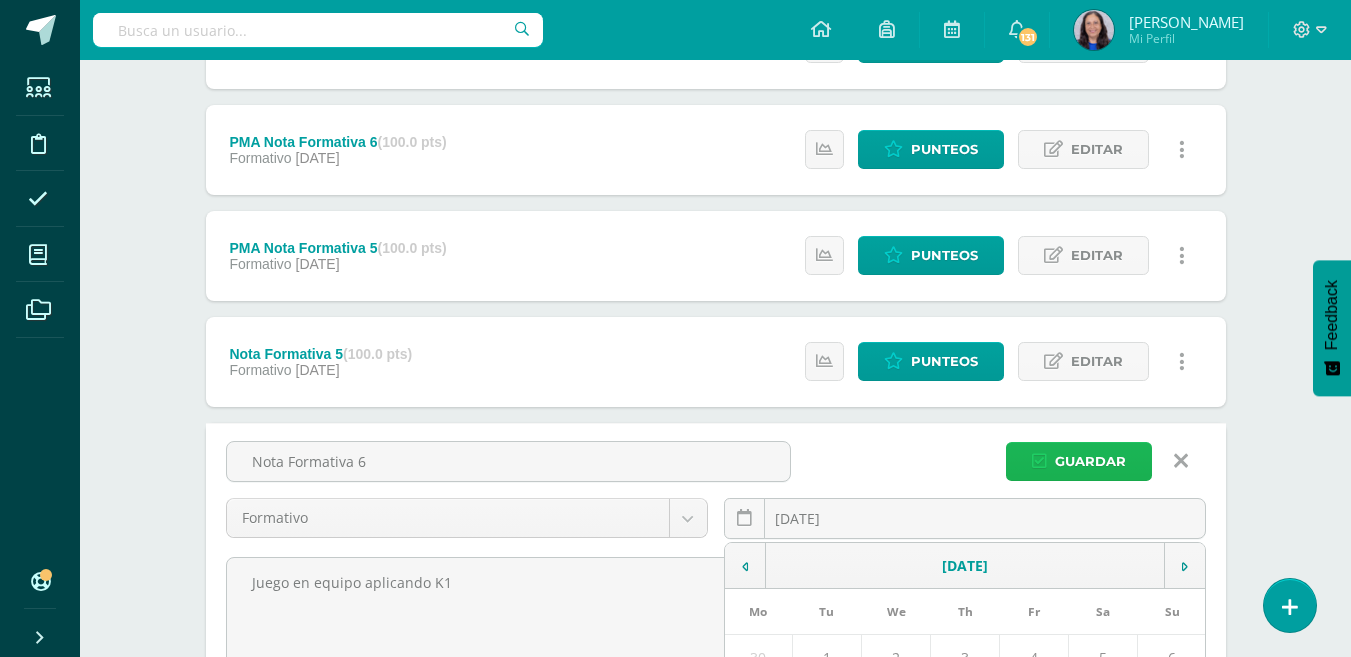 click on "Guardar" at bounding box center [1090, 461] 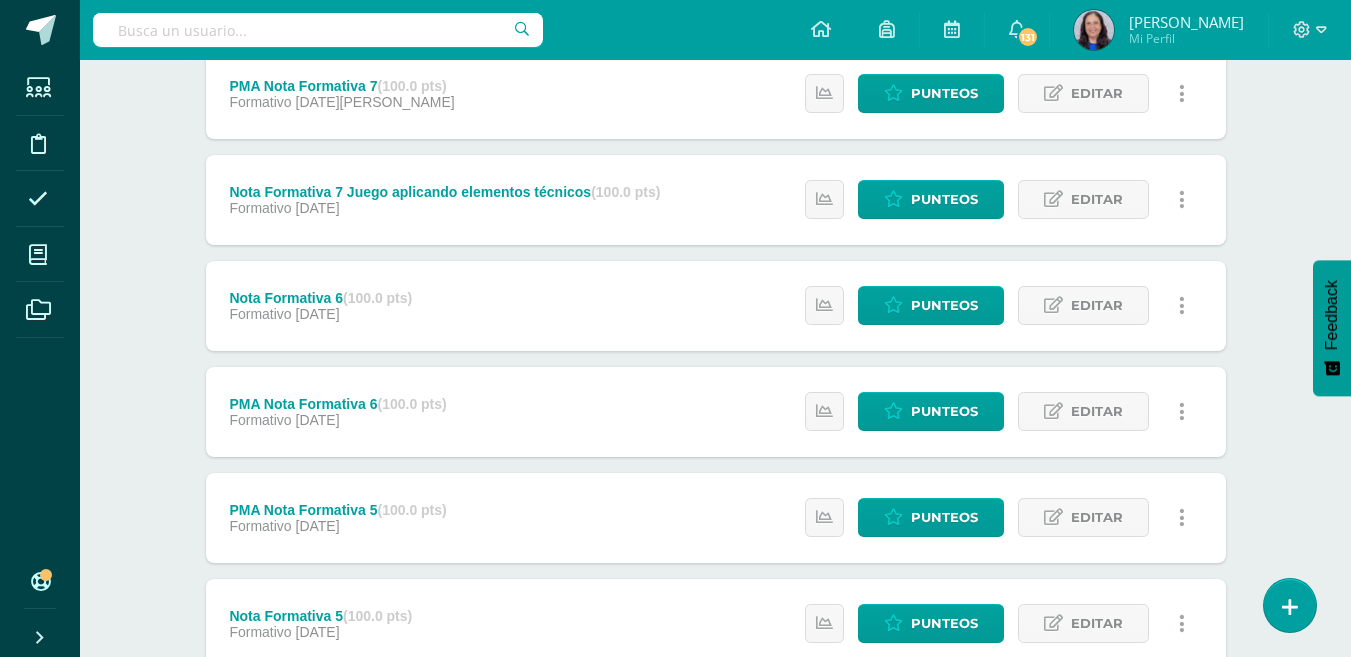 scroll, scrollTop: 400, scrollLeft: 0, axis: vertical 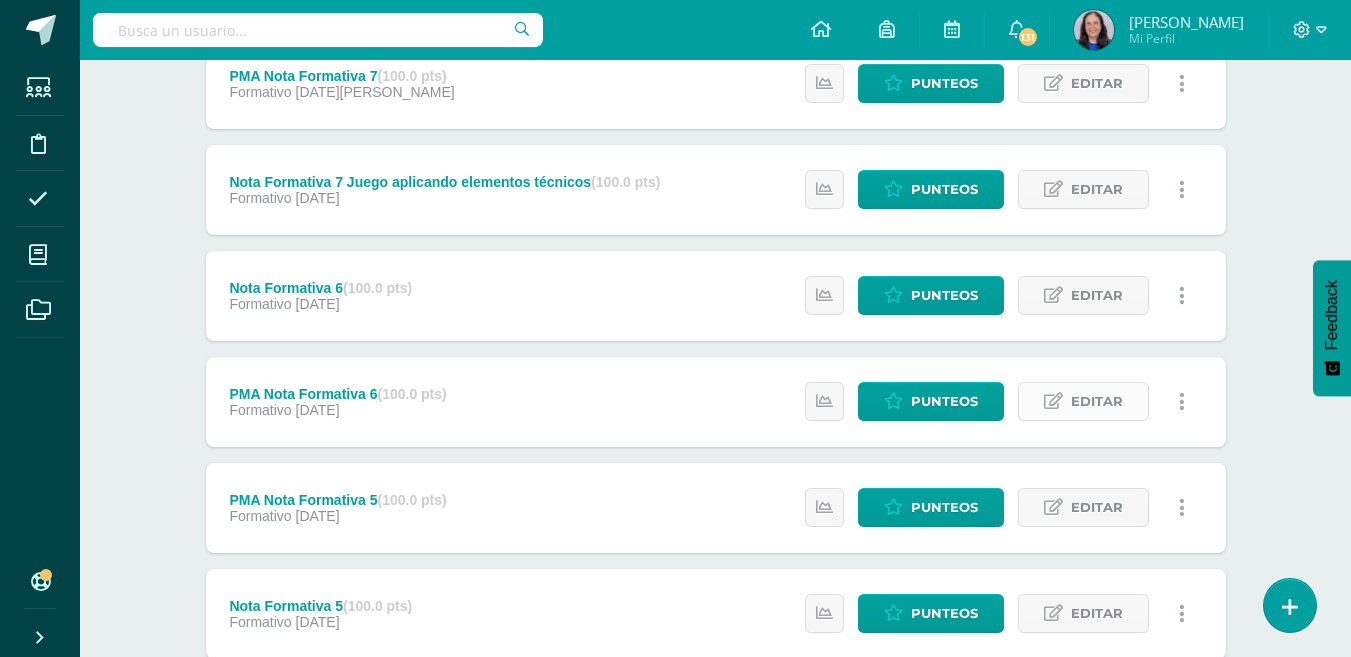 click on "Editar" at bounding box center [1097, 401] 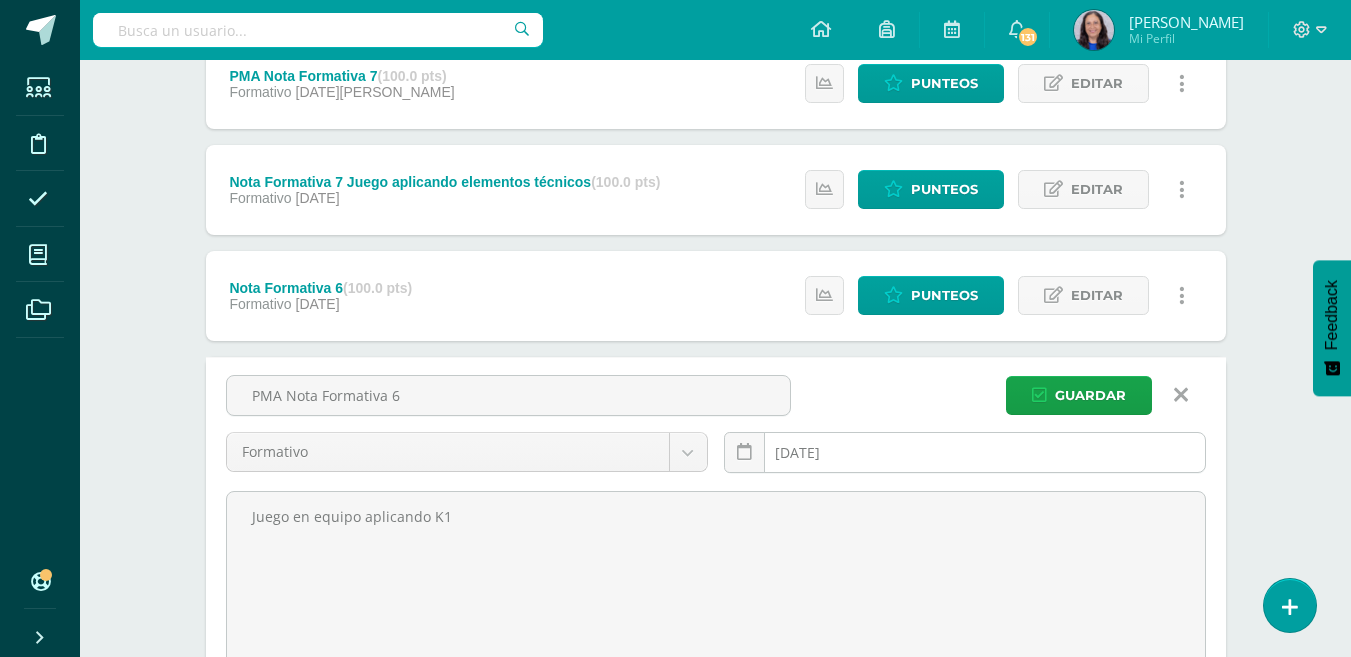 click on "2025-07-25
July, 2025 Mo Tu We Th Fr Sa Su 30 1 2 3 4 5 6 7 8 9 10 11 12 13 14 15 16 17 18 19 20 21 22 23 24 25 26 27 28 29 30 31 1 2 3 4 5 6 7 8 9 10 false Clear date" at bounding box center [965, 460] 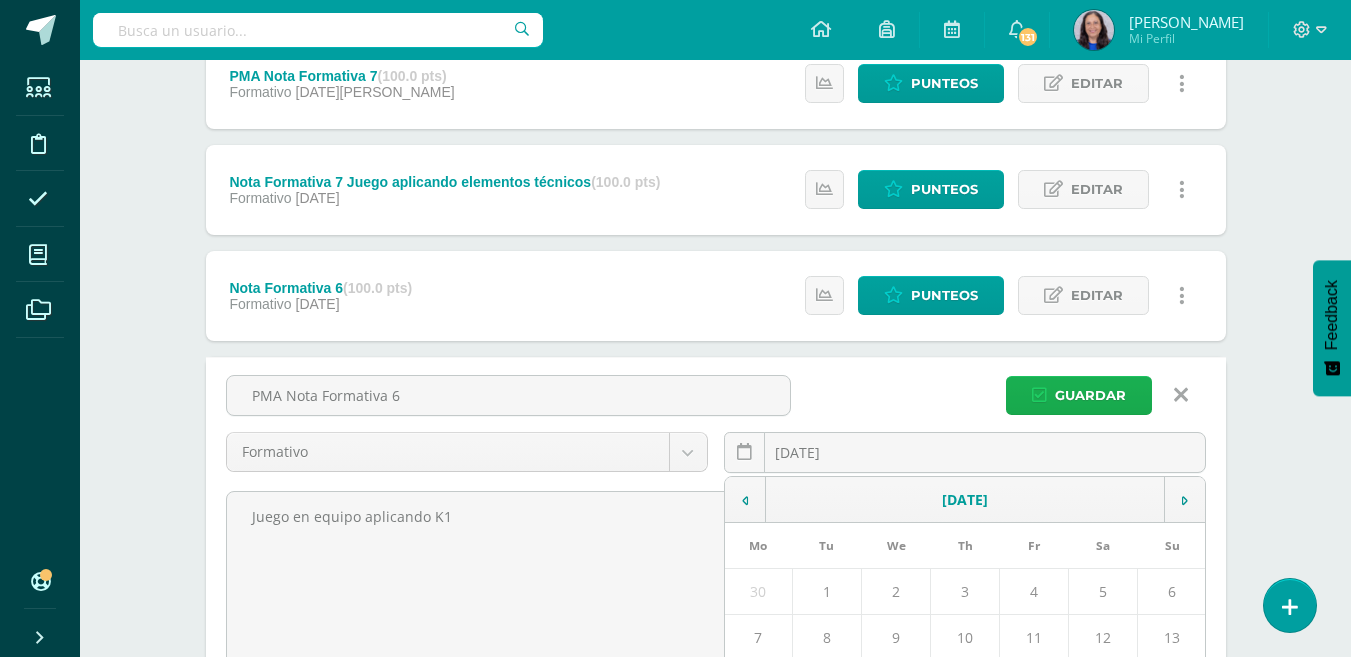 type on "[DATE]" 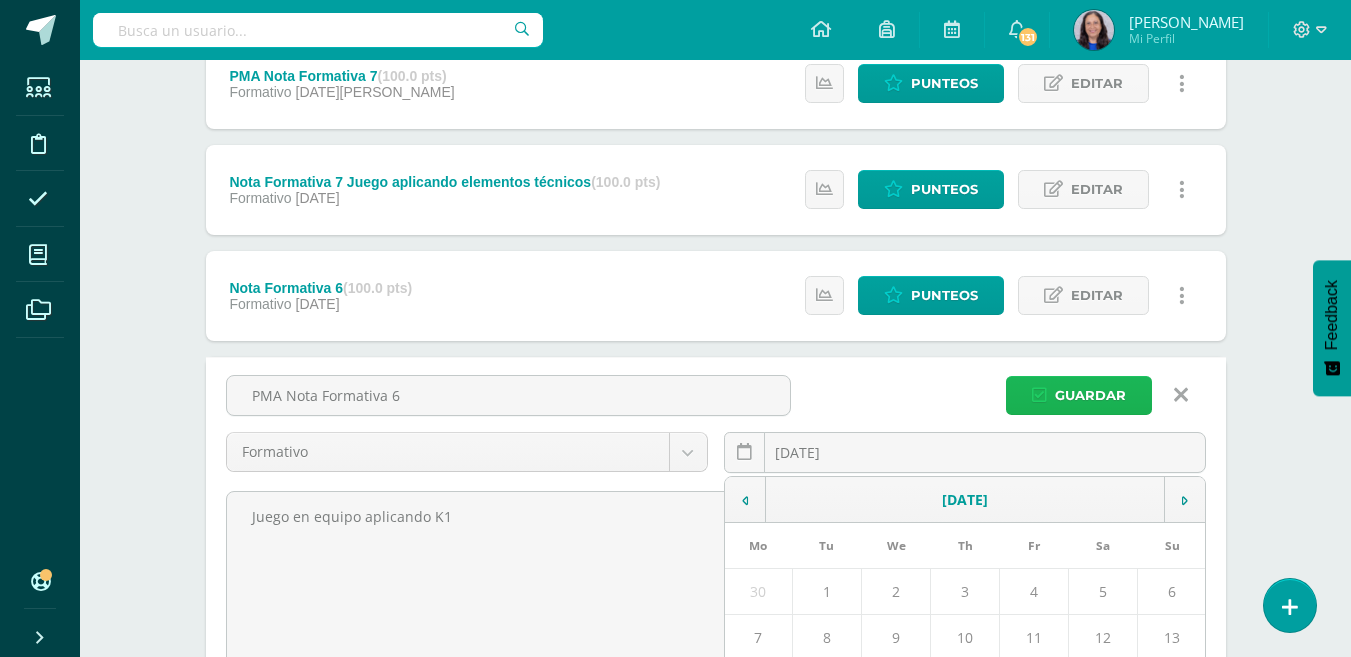 click on "Guardar" at bounding box center (1090, 395) 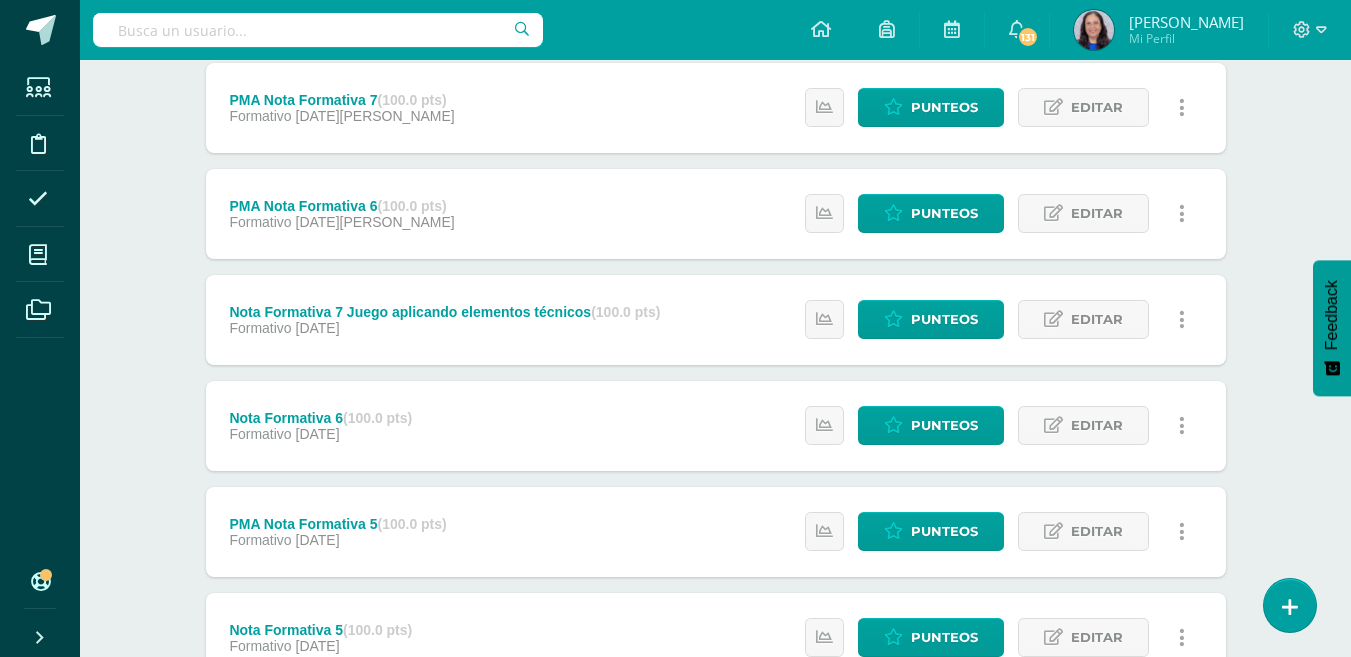 scroll, scrollTop: 300, scrollLeft: 0, axis: vertical 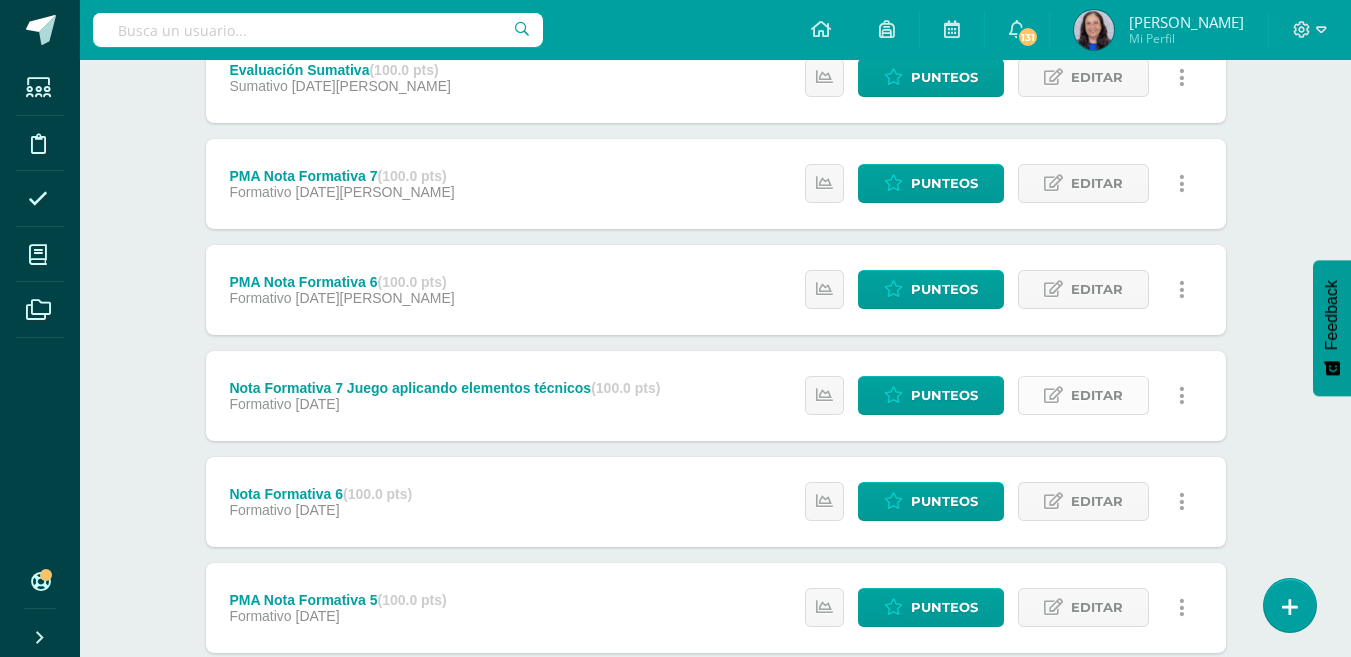 click on "Editar" at bounding box center (1097, 395) 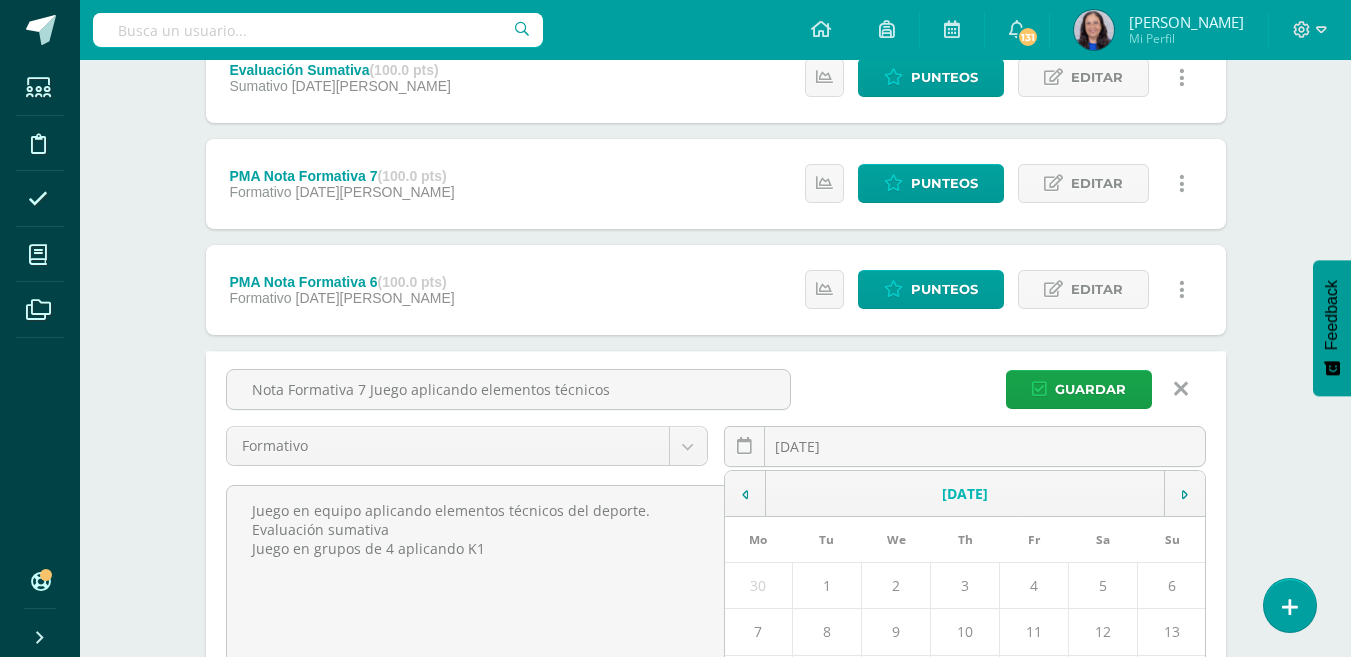 drag, startPoint x: 846, startPoint y: 446, endPoint x: 851, endPoint y: 462, distance: 16.763054 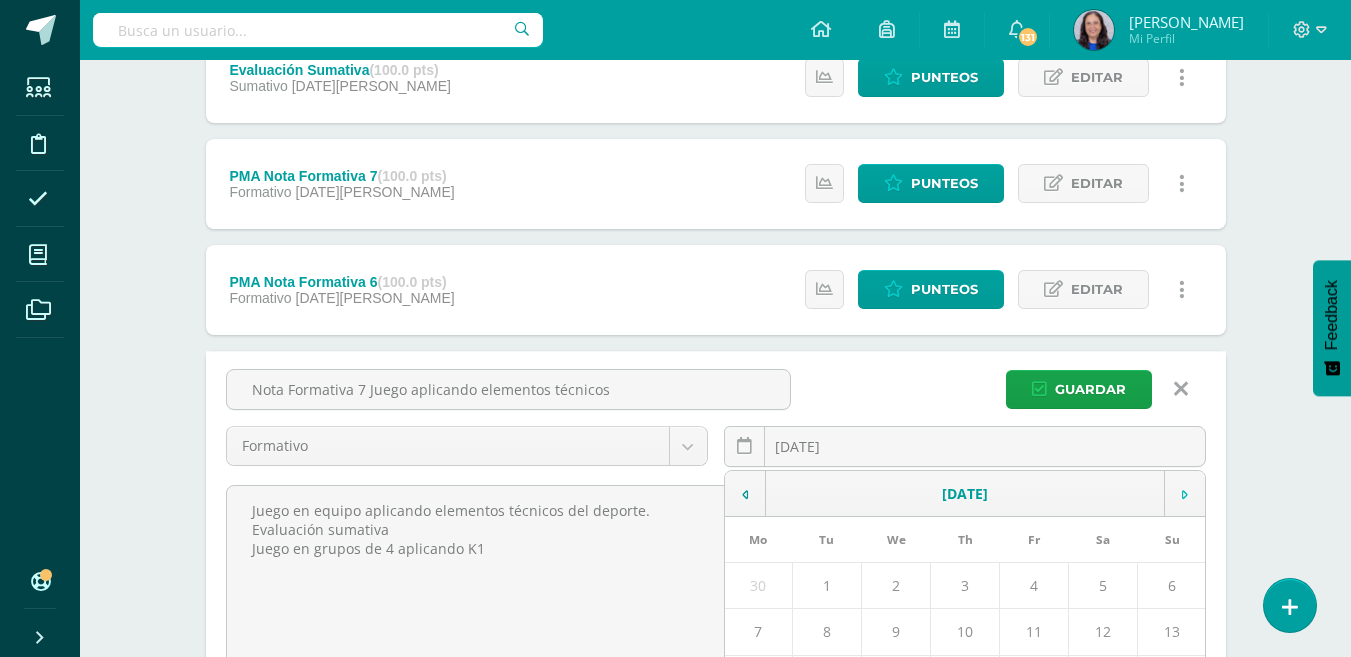 click at bounding box center (1184, 494) 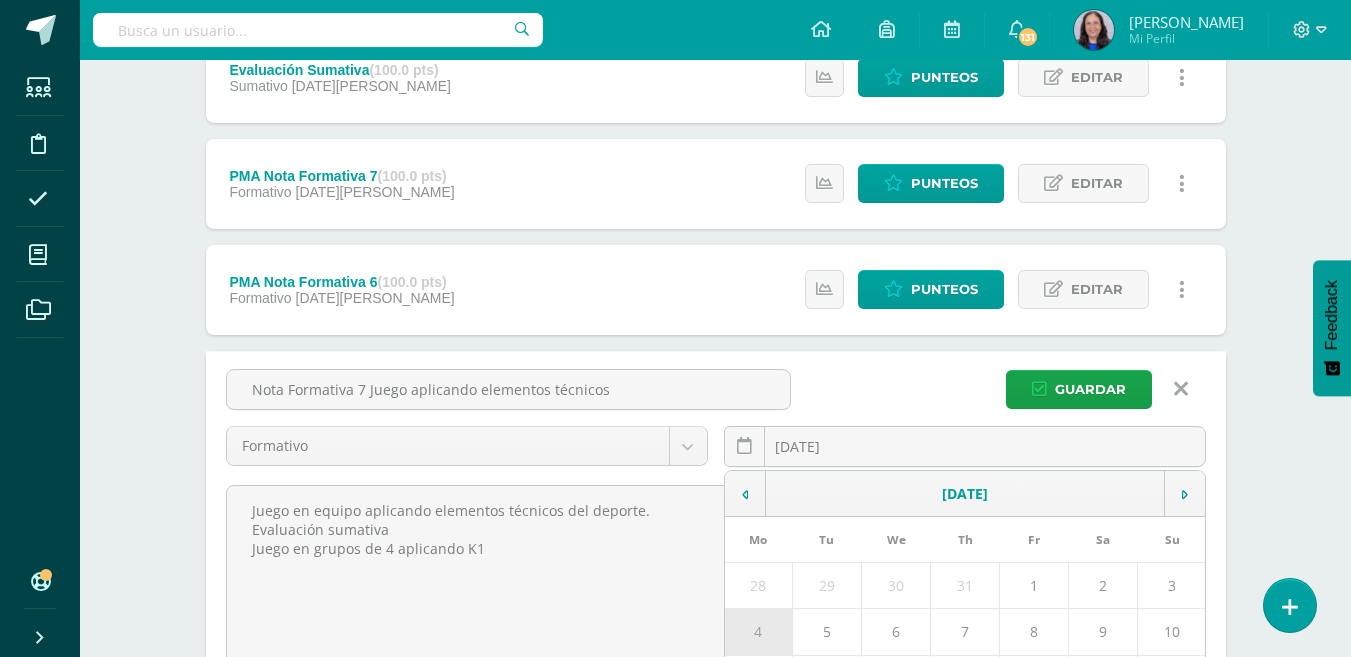 click on "4" at bounding box center [759, 632] 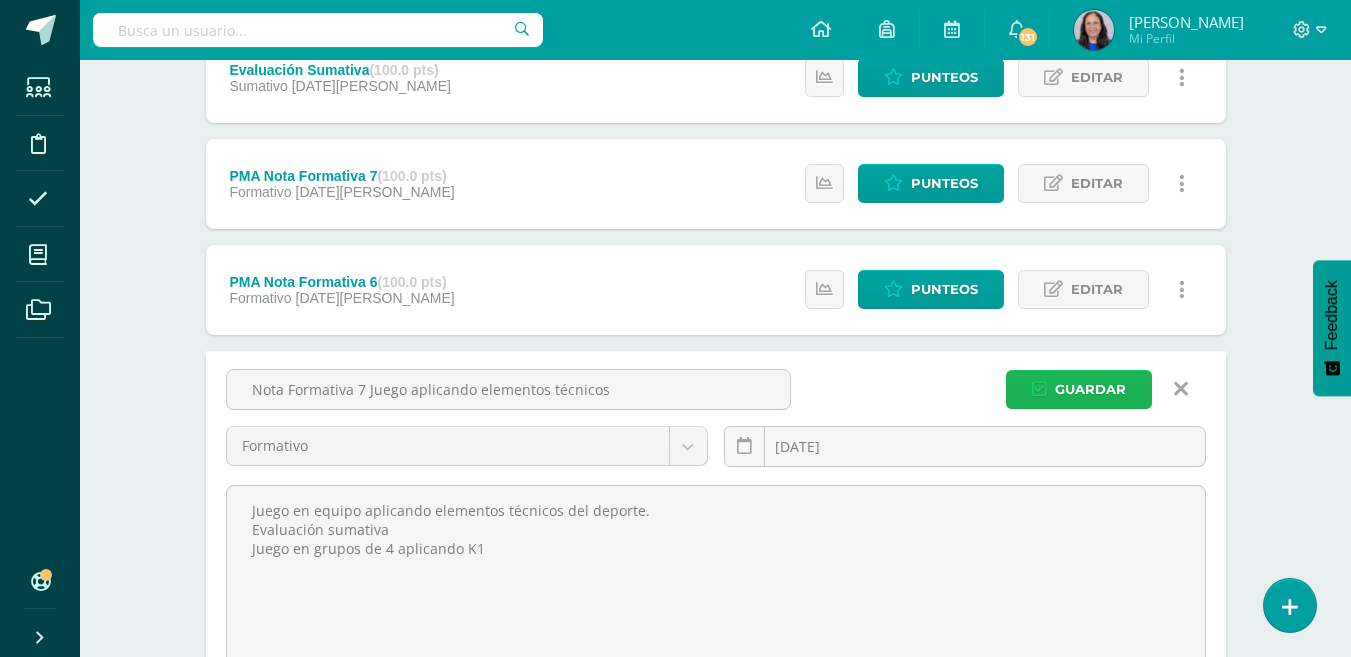 click on "Guardar" at bounding box center (1090, 389) 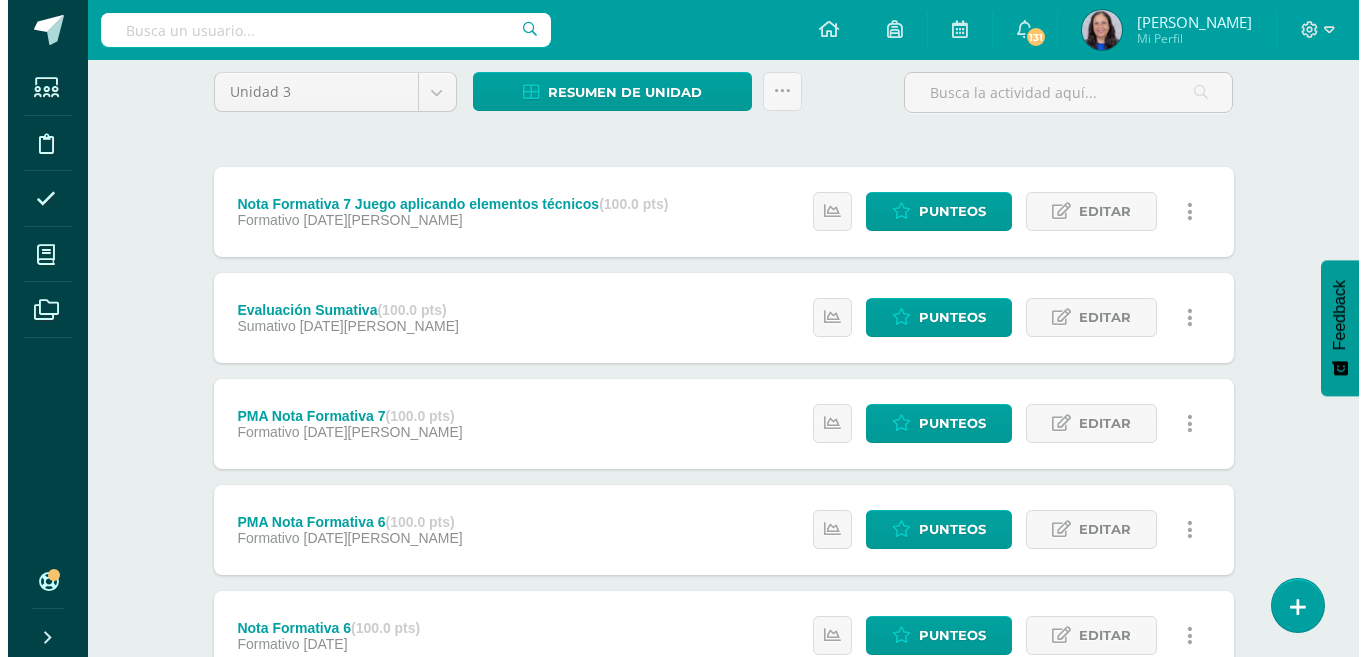 scroll, scrollTop: 200, scrollLeft: 0, axis: vertical 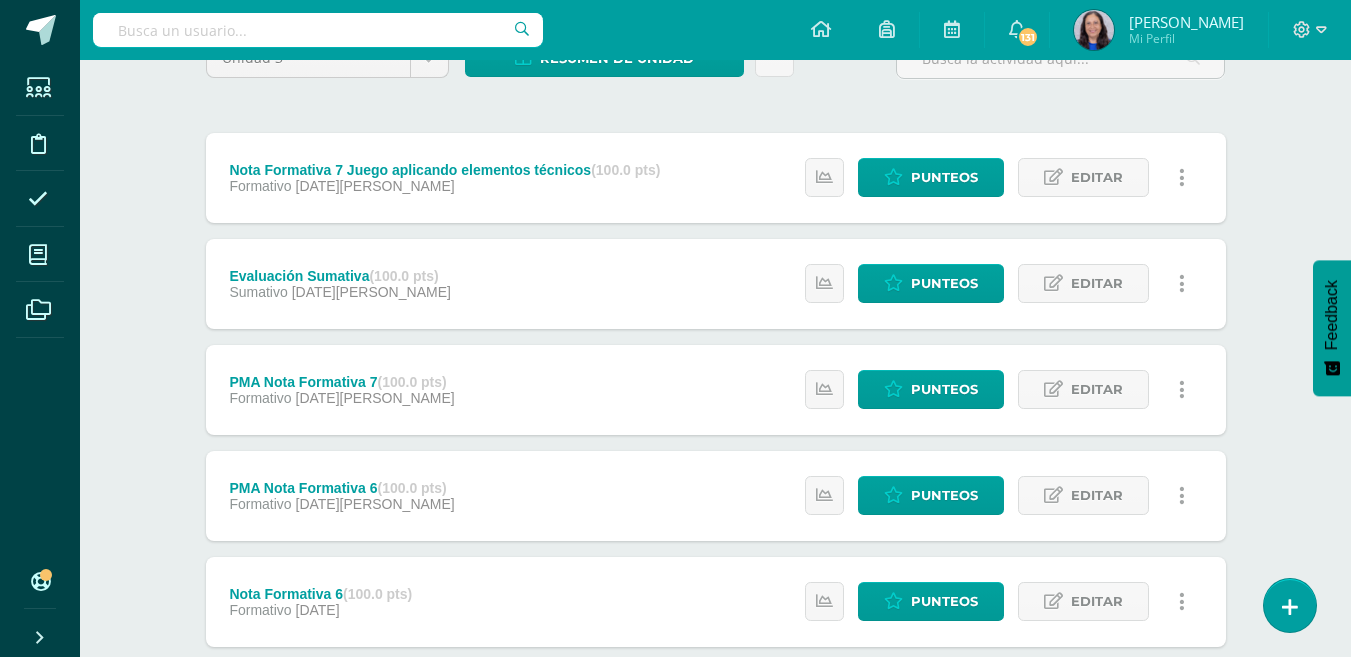 click at bounding box center [1182, 177] 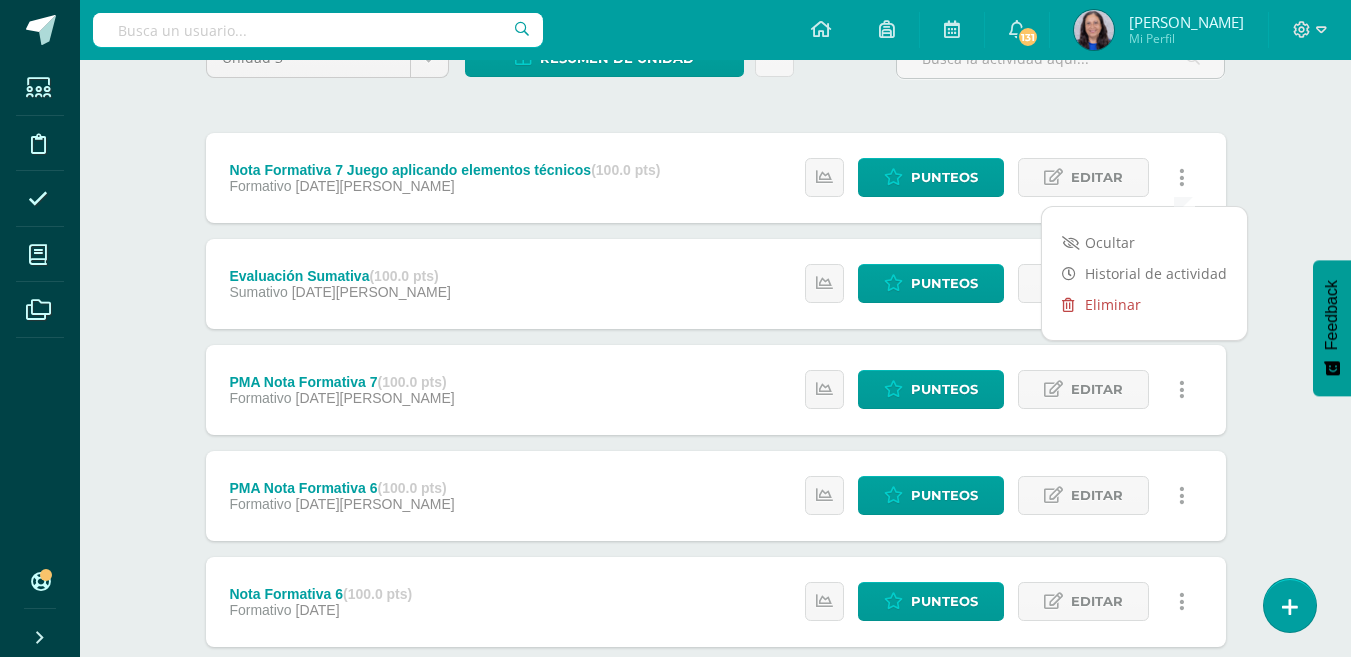 click on "Eliminar" at bounding box center [1144, 304] 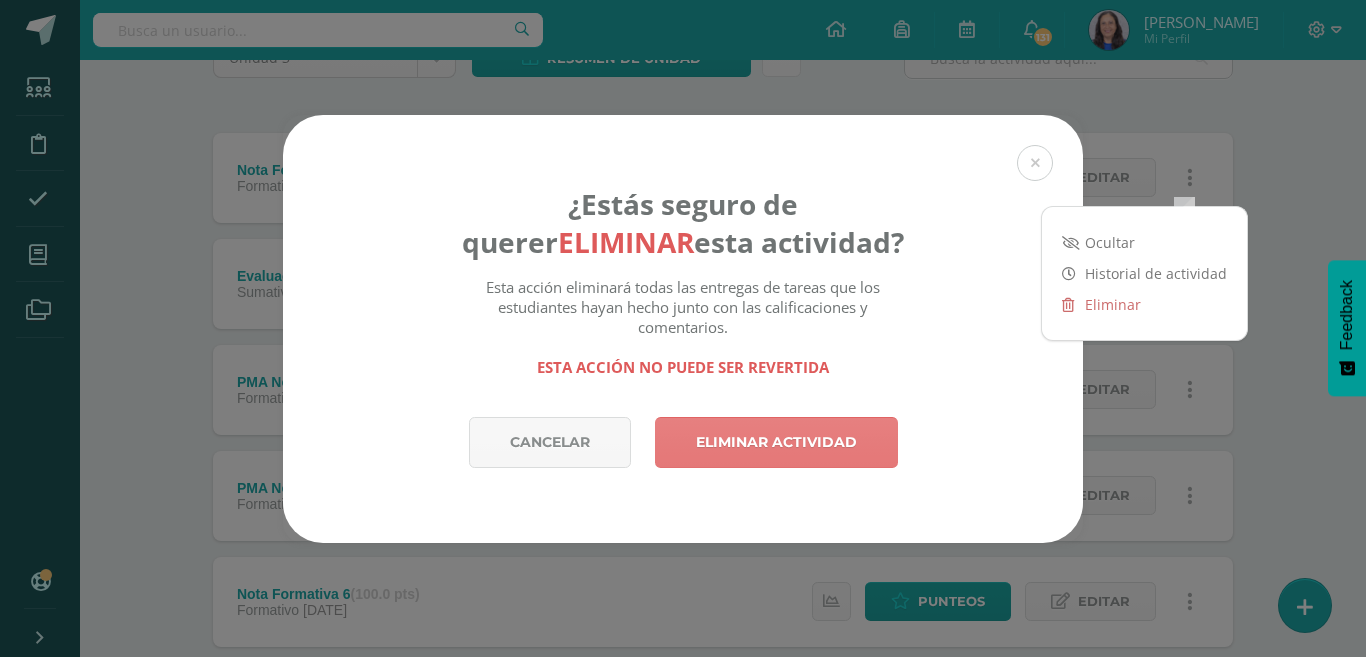 click on "Eliminar actividad" at bounding box center [776, 442] 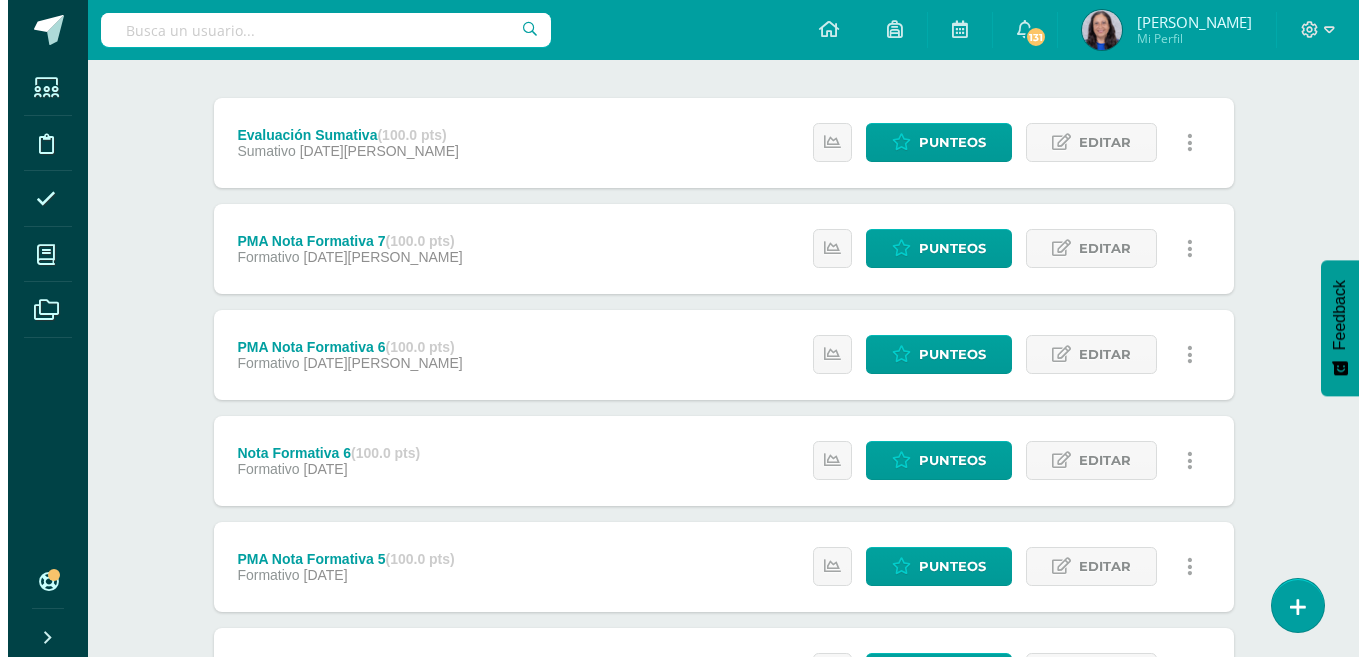 scroll, scrollTop: 200, scrollLeft: 0, axis: vertical 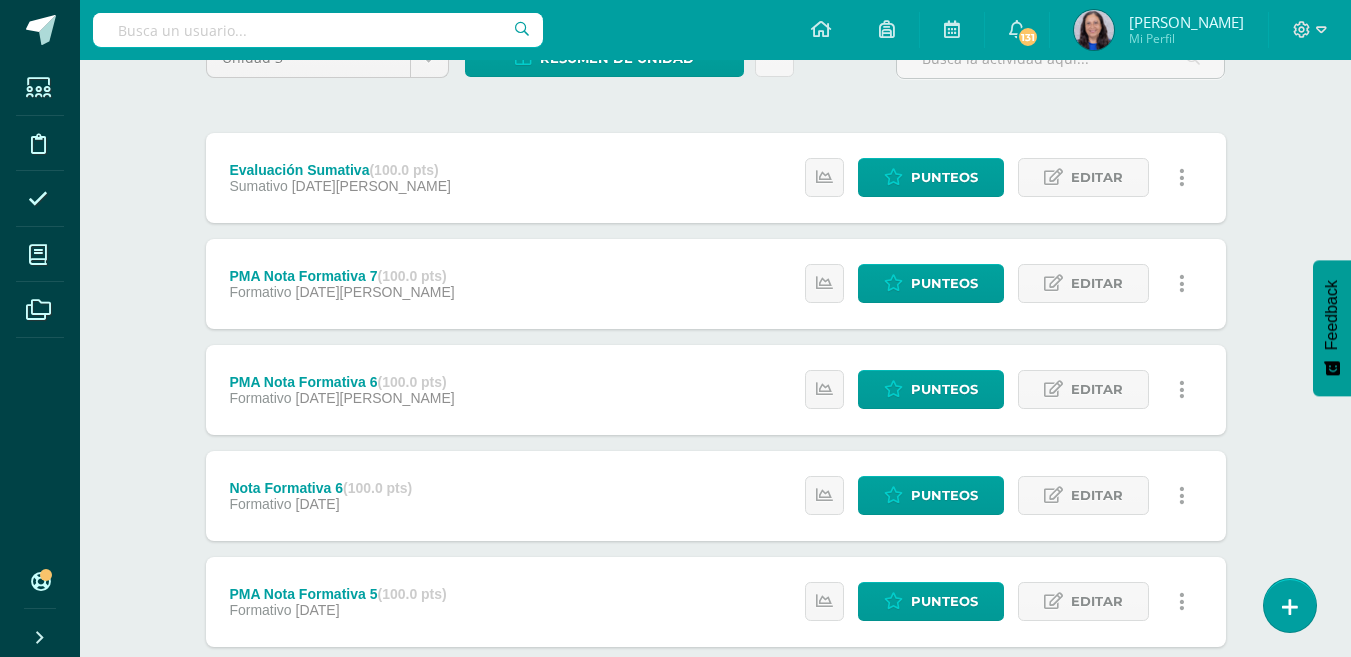 click at bounding box center [1182, 284] 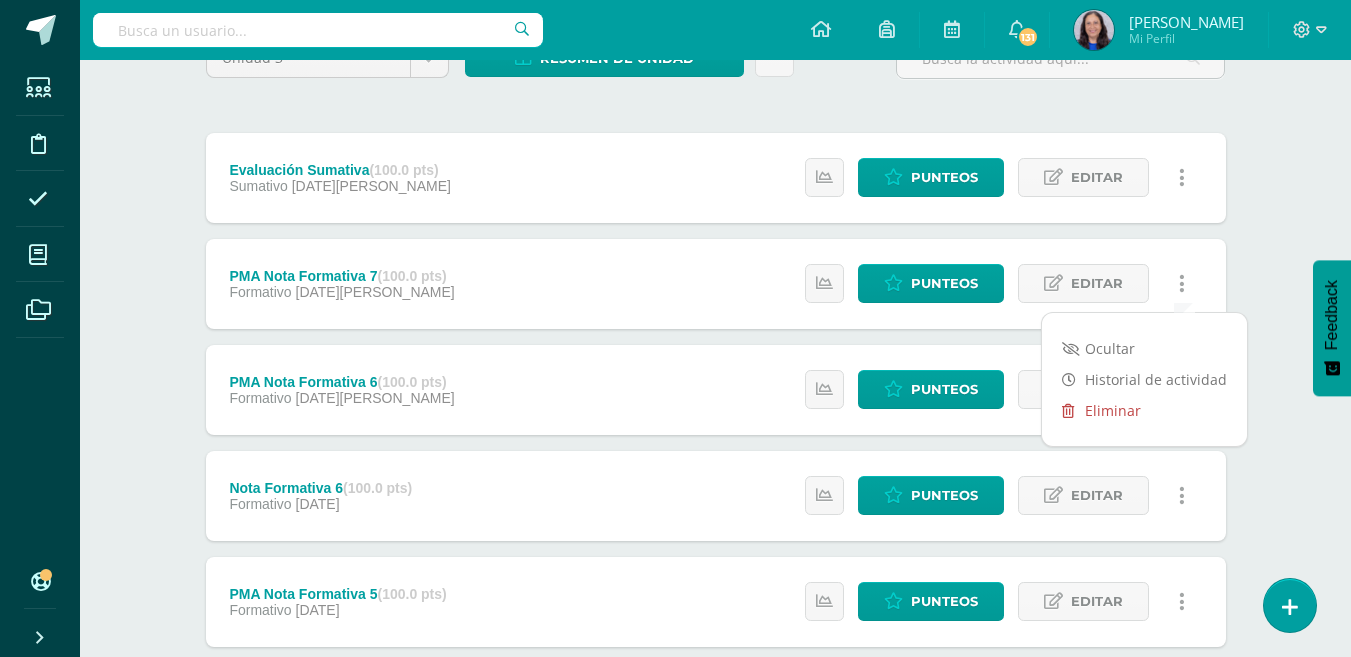 click on "Eliminar" at bounding box center (1144, 410) 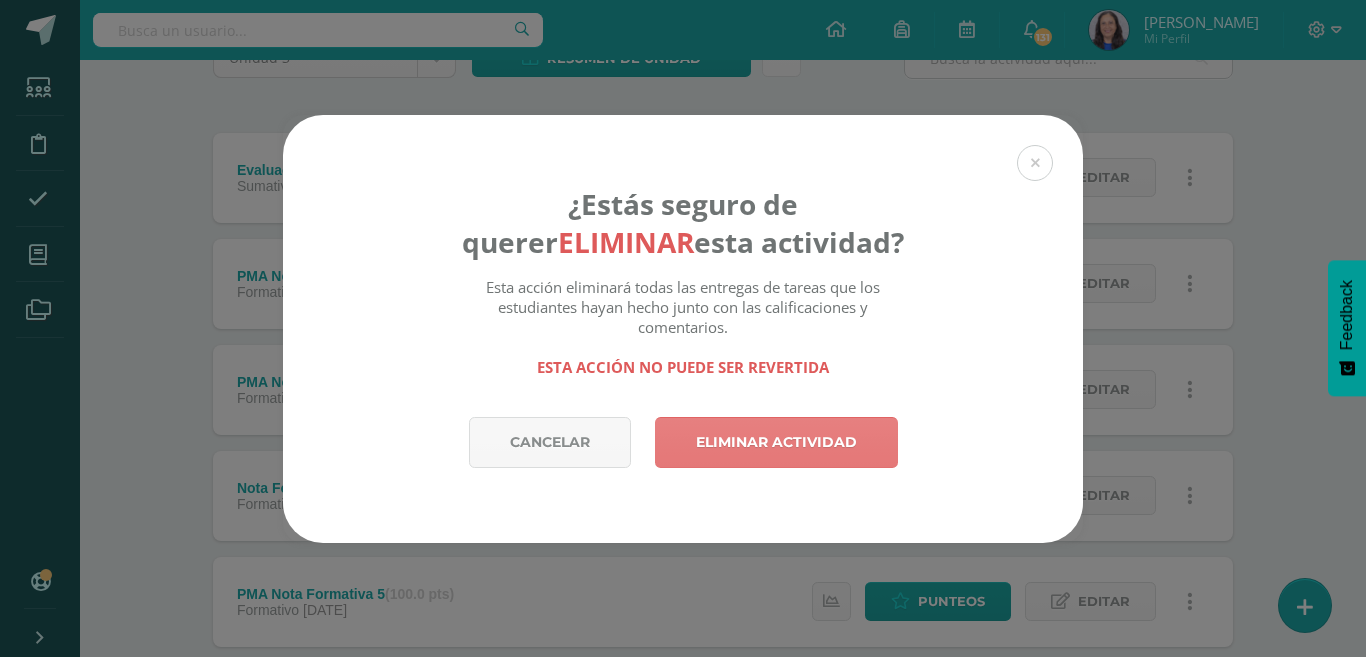 click on "Eliminar actividad" at bounding box center (776, 442) 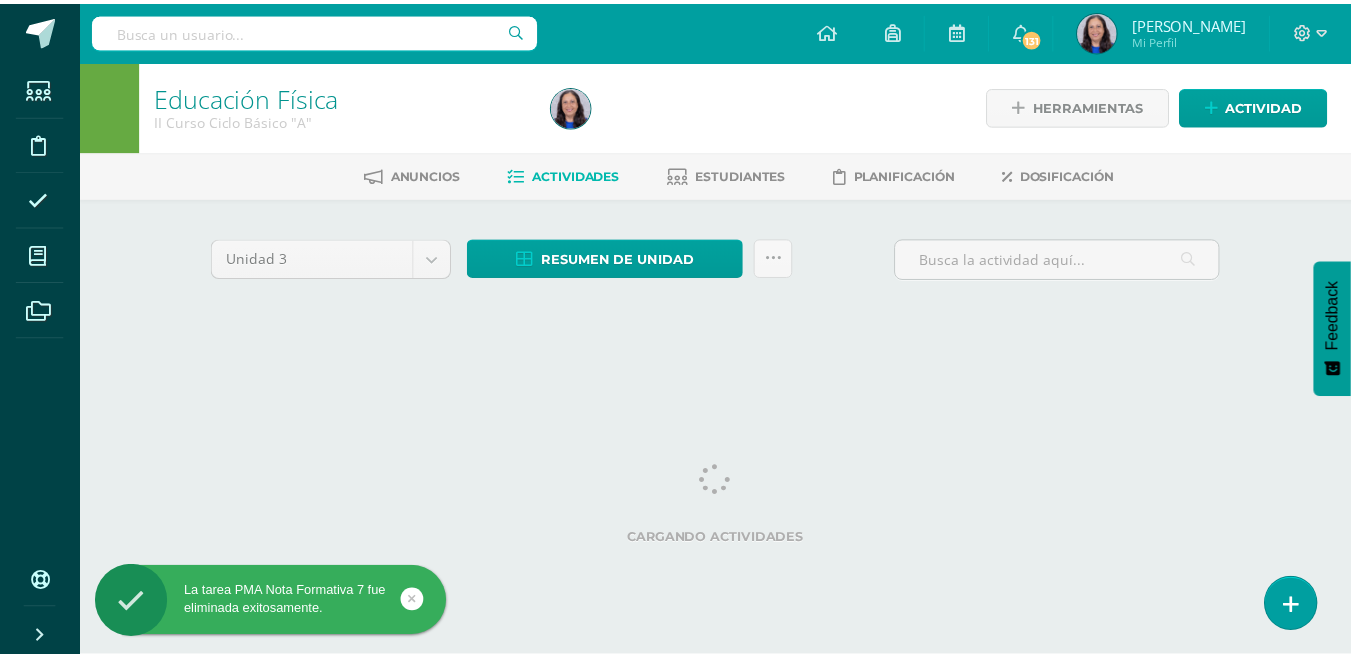 scroll, scrollTop: 0, scrollLeft: 0, axis: both 